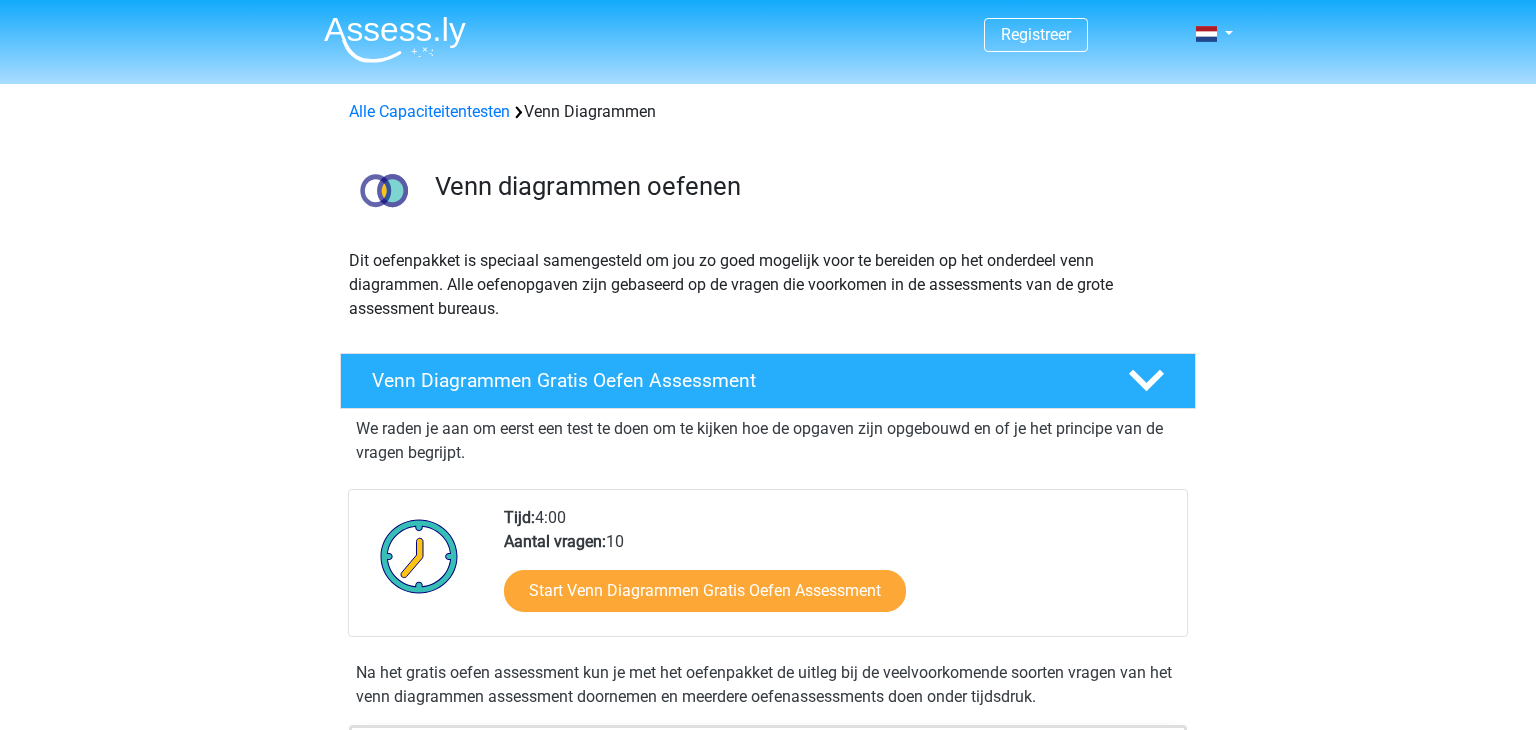 scroll, scrollTop: 0, scrollLeft: 0, axis: both 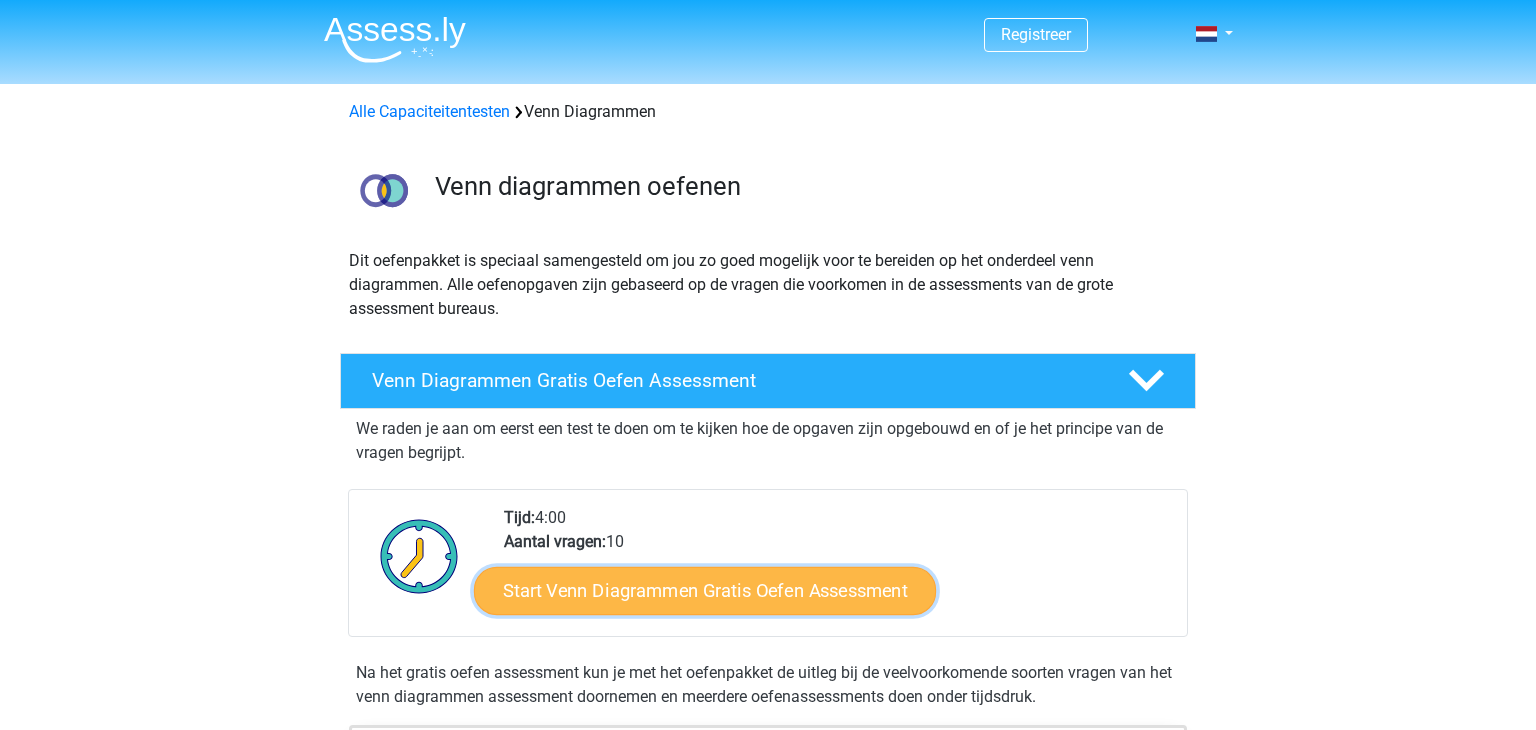 click on "Start Venn Diagrammen
Gratis Oefen Assessment" at bounding box center (705, 591) 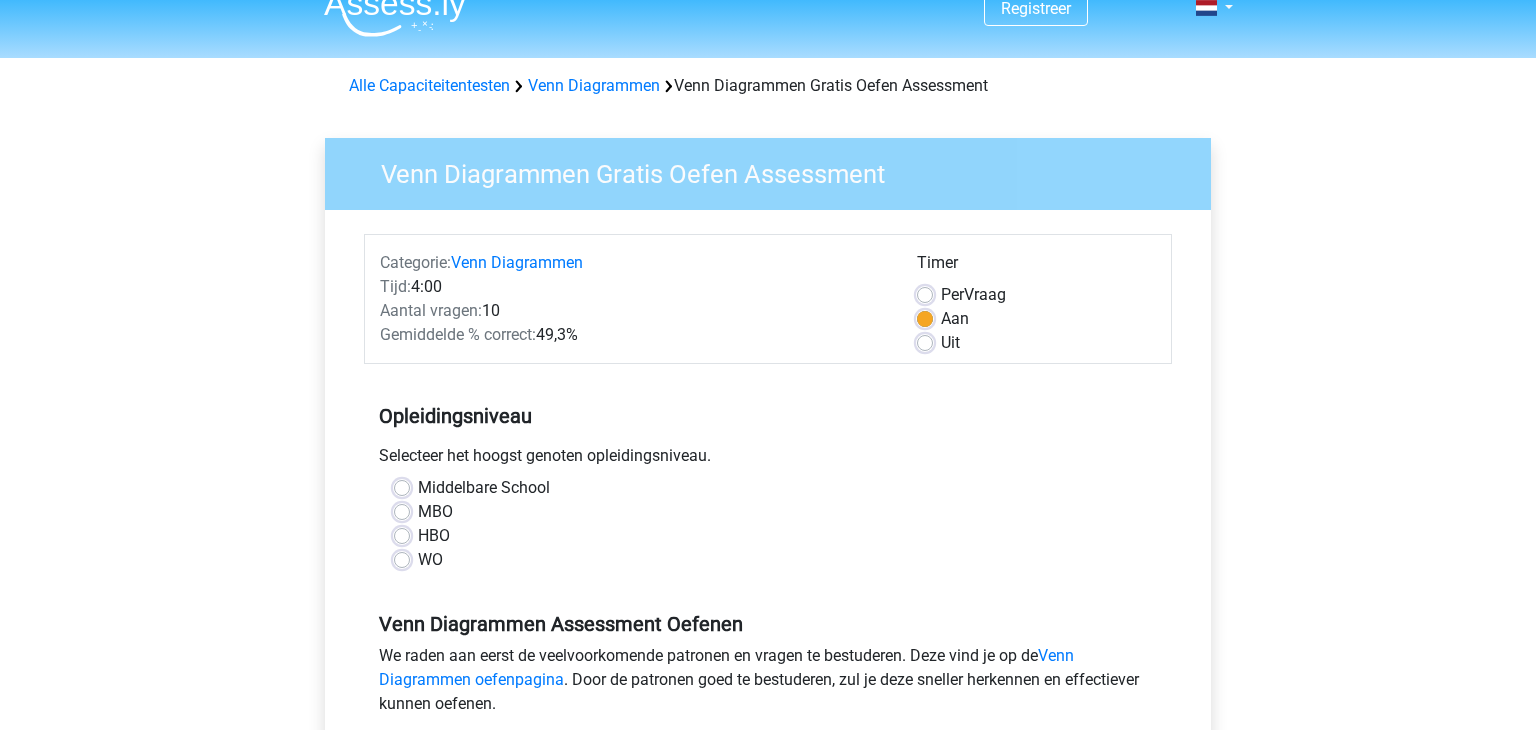 scroll, scrollTop: 31, scrollLeft: 0, axis: vertical 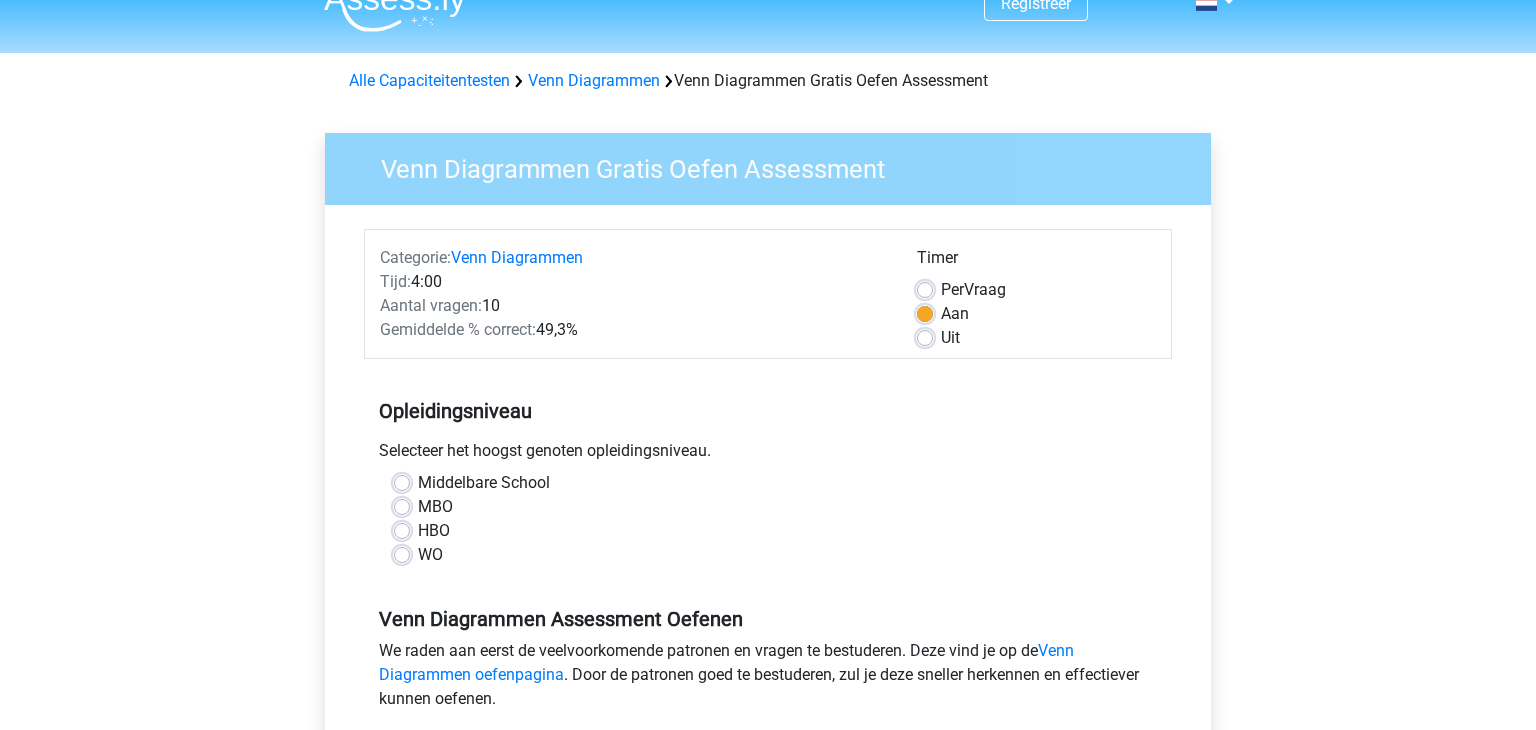 click on "MBO" at bounding box center (435, 507) 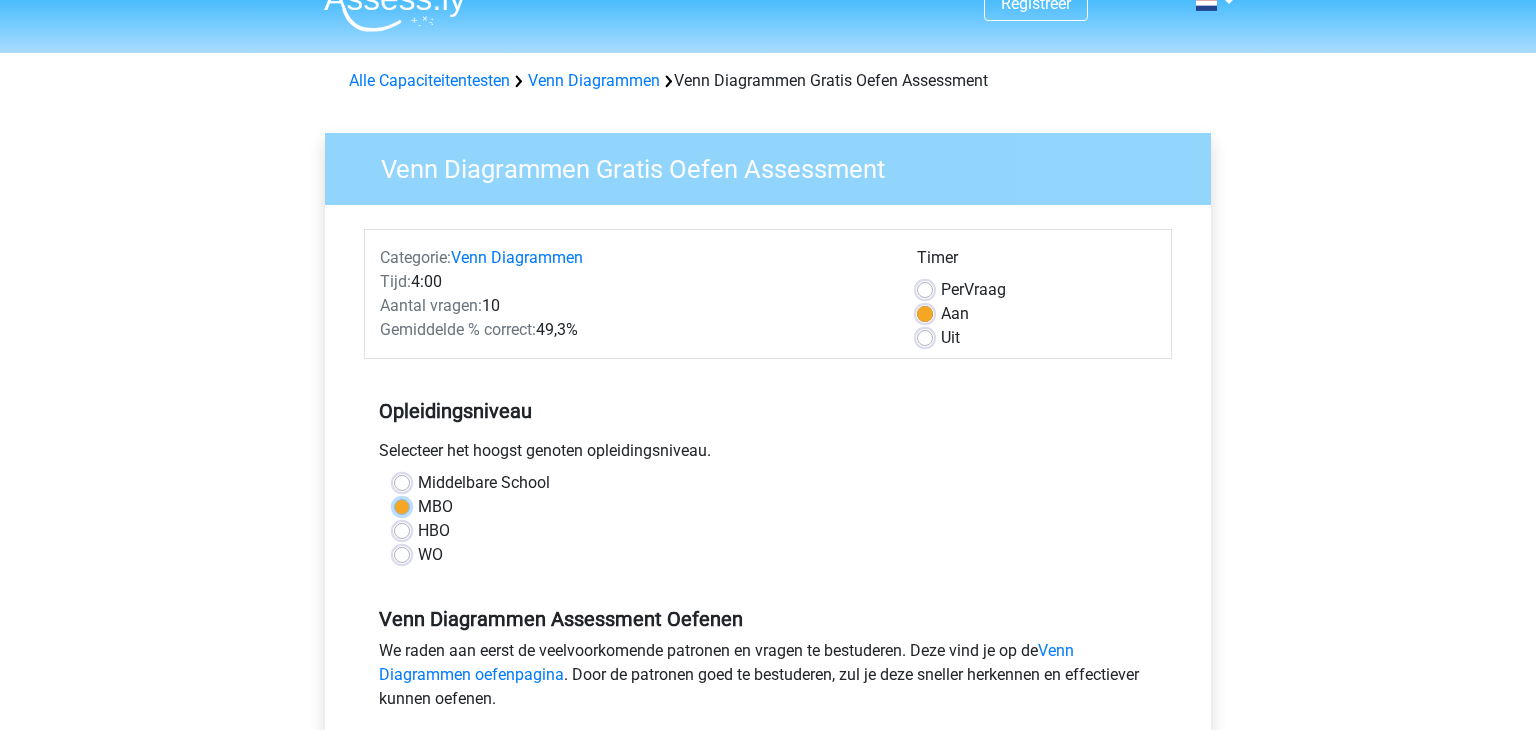 click on "MBO" at bounding box center [402, 505] 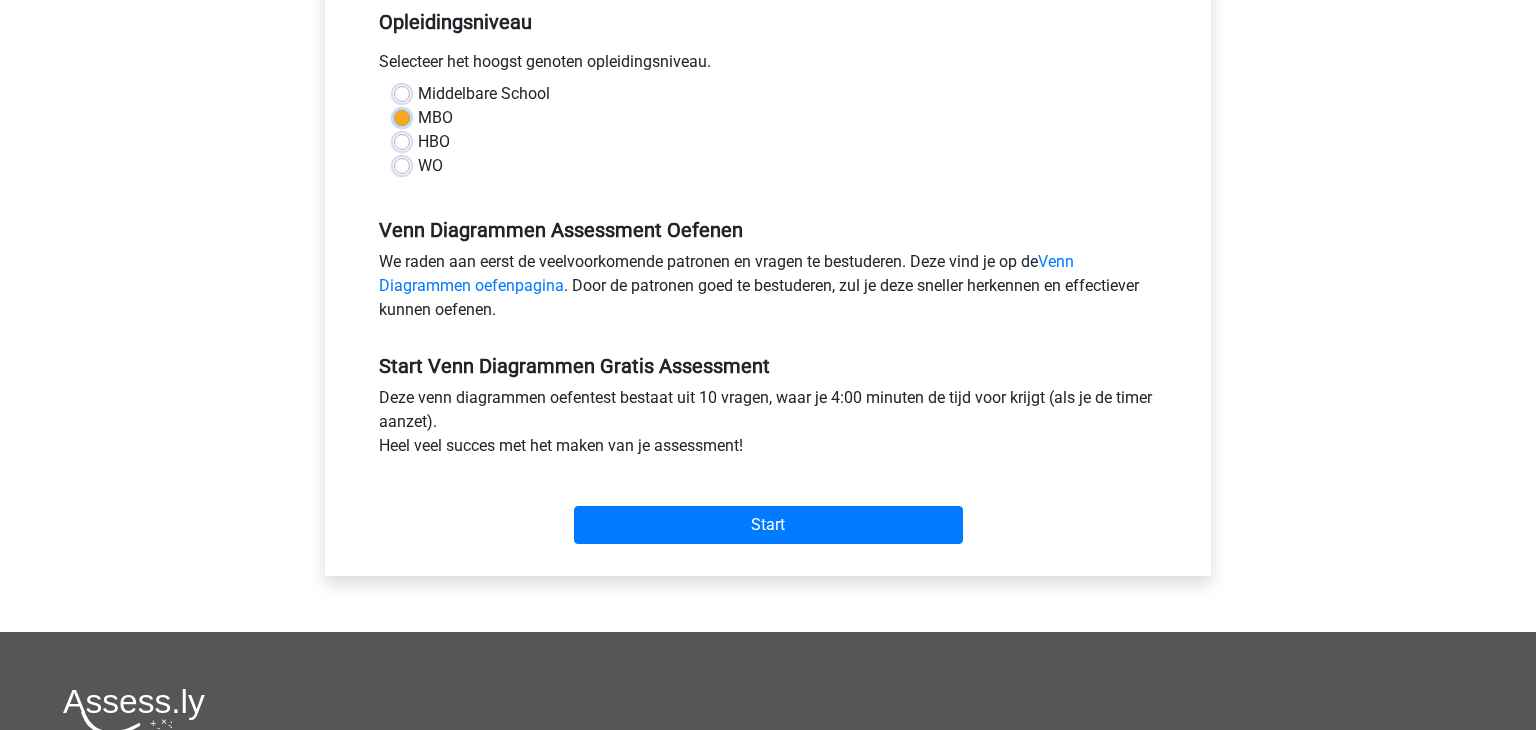 scroll, scrollTop: 428, scrollLeft: 0, axis: vertical 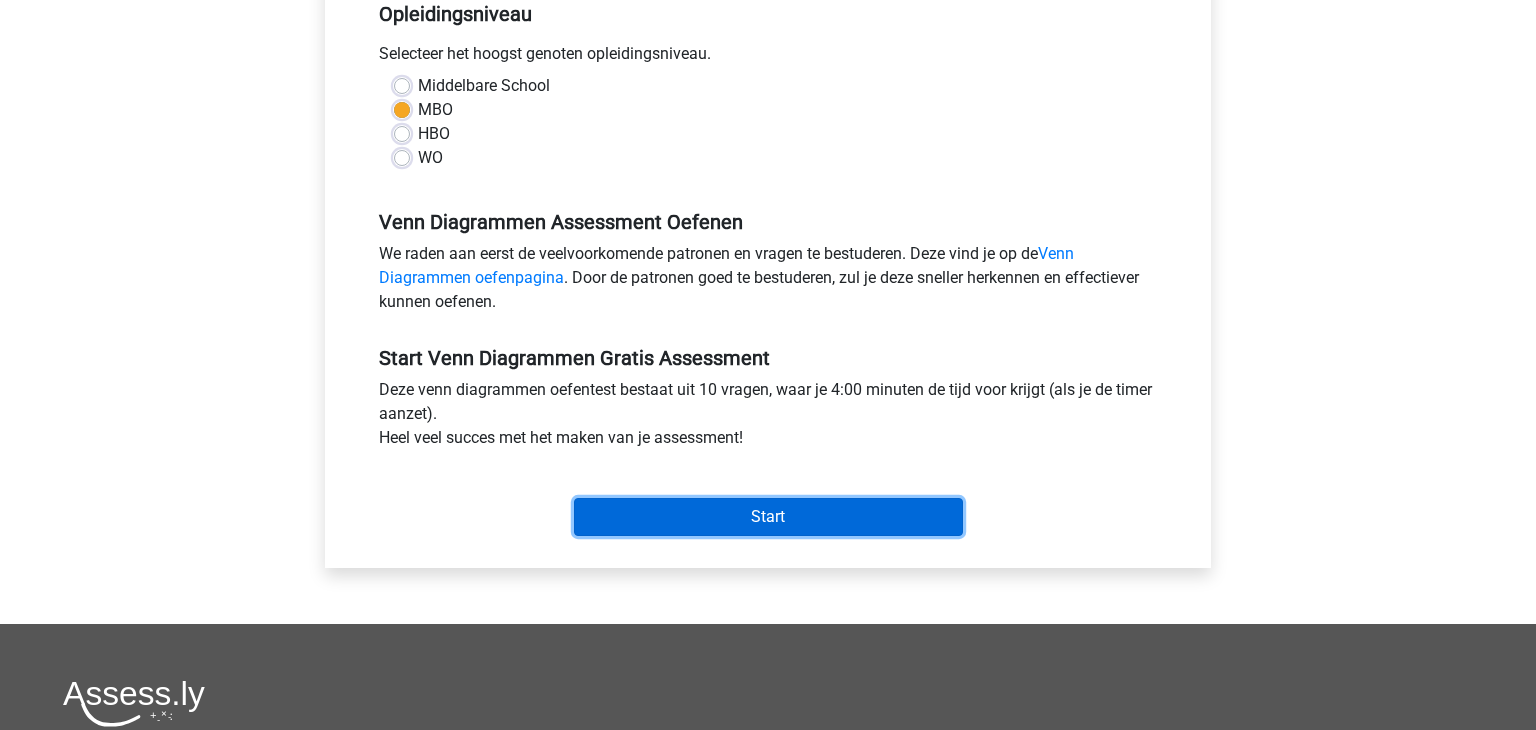 click on "Start" at bounding box center (768, 517) 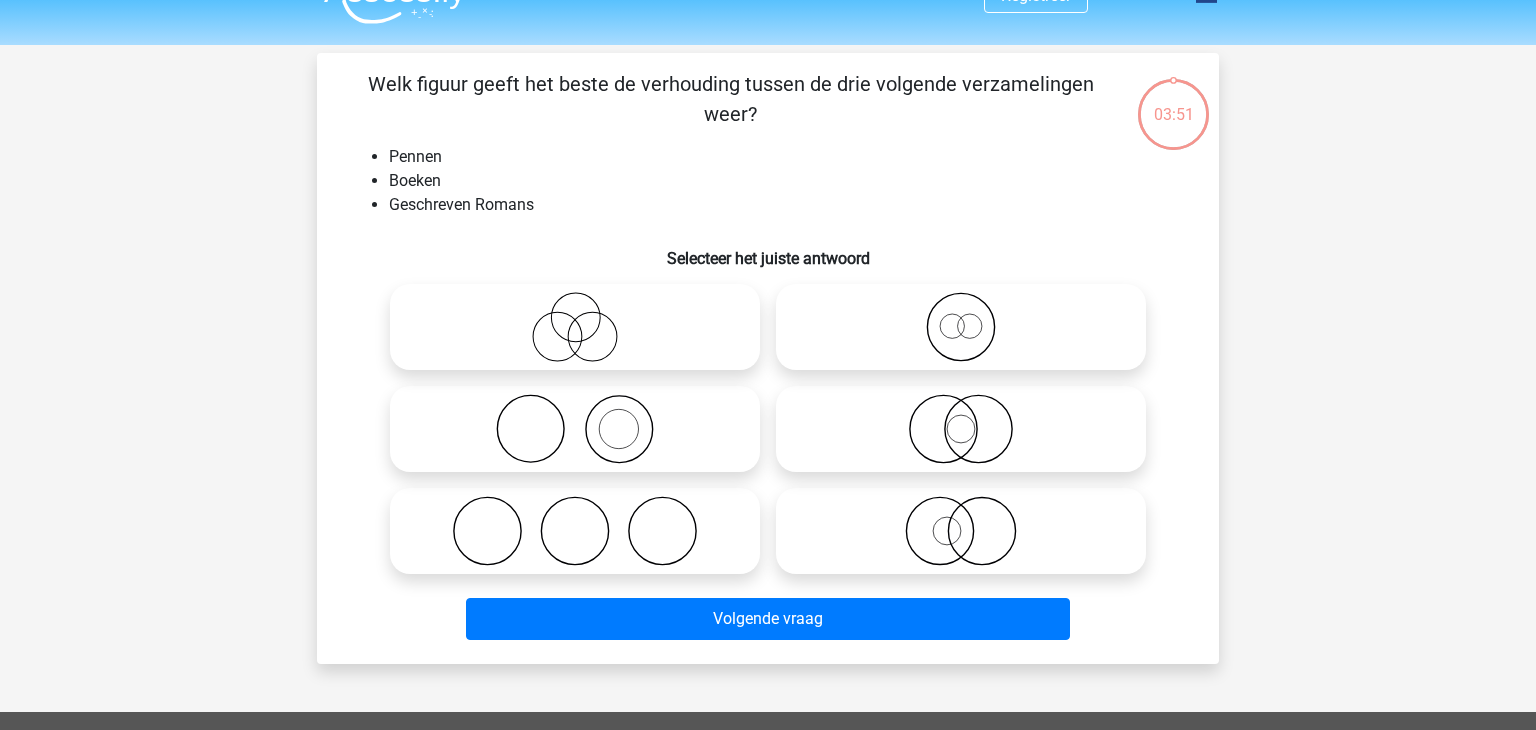 scroll, scrollTop: 52, scrollLeft: 0, axis: vertical 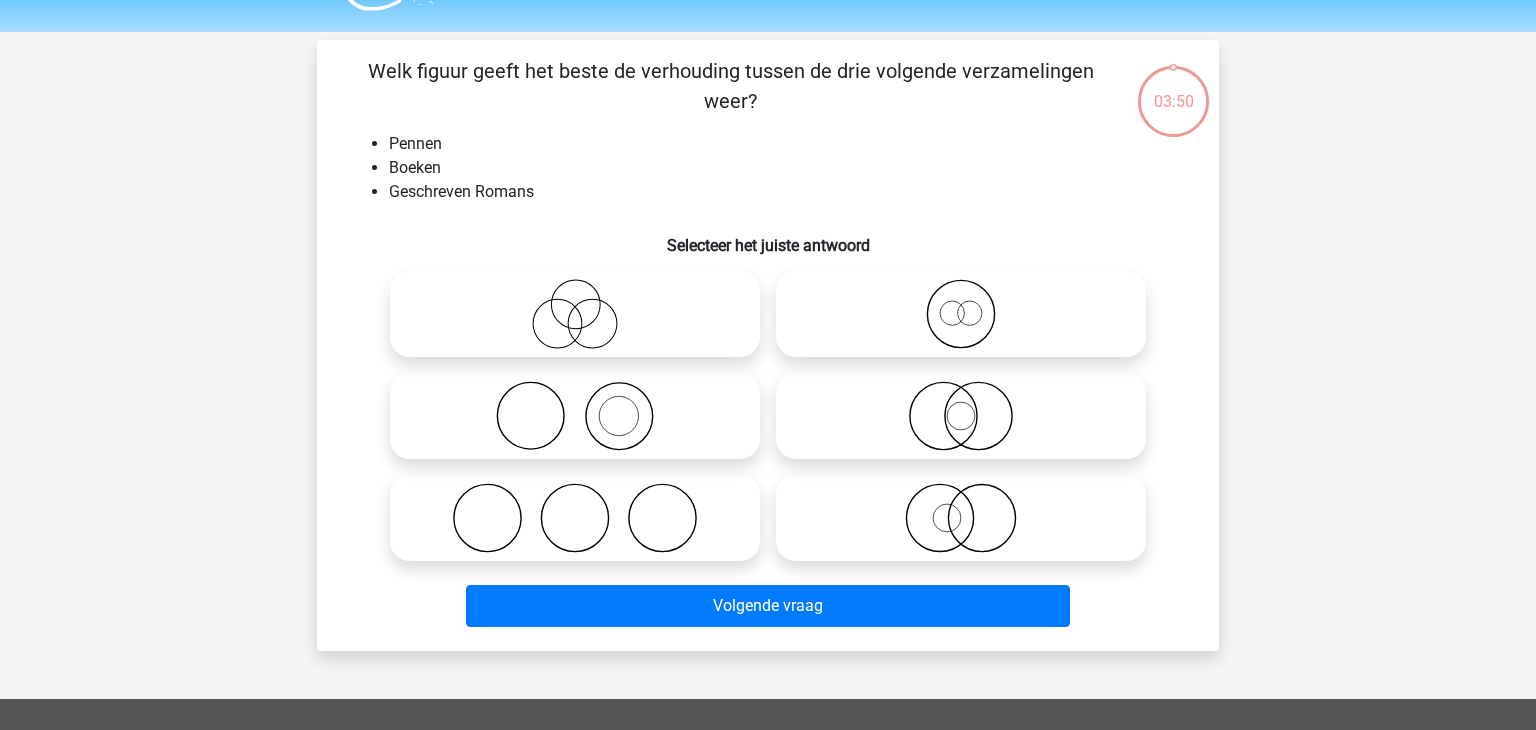 click 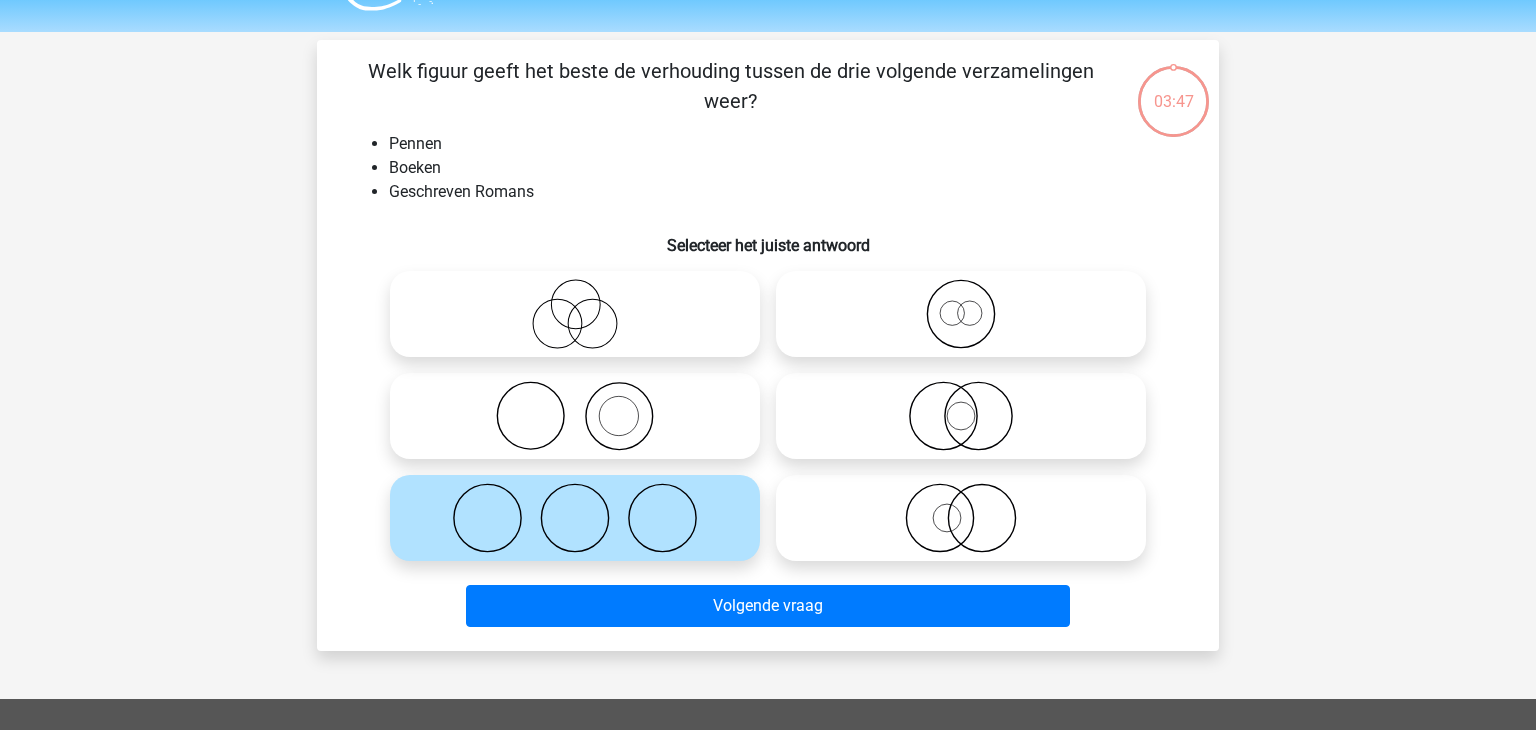 click 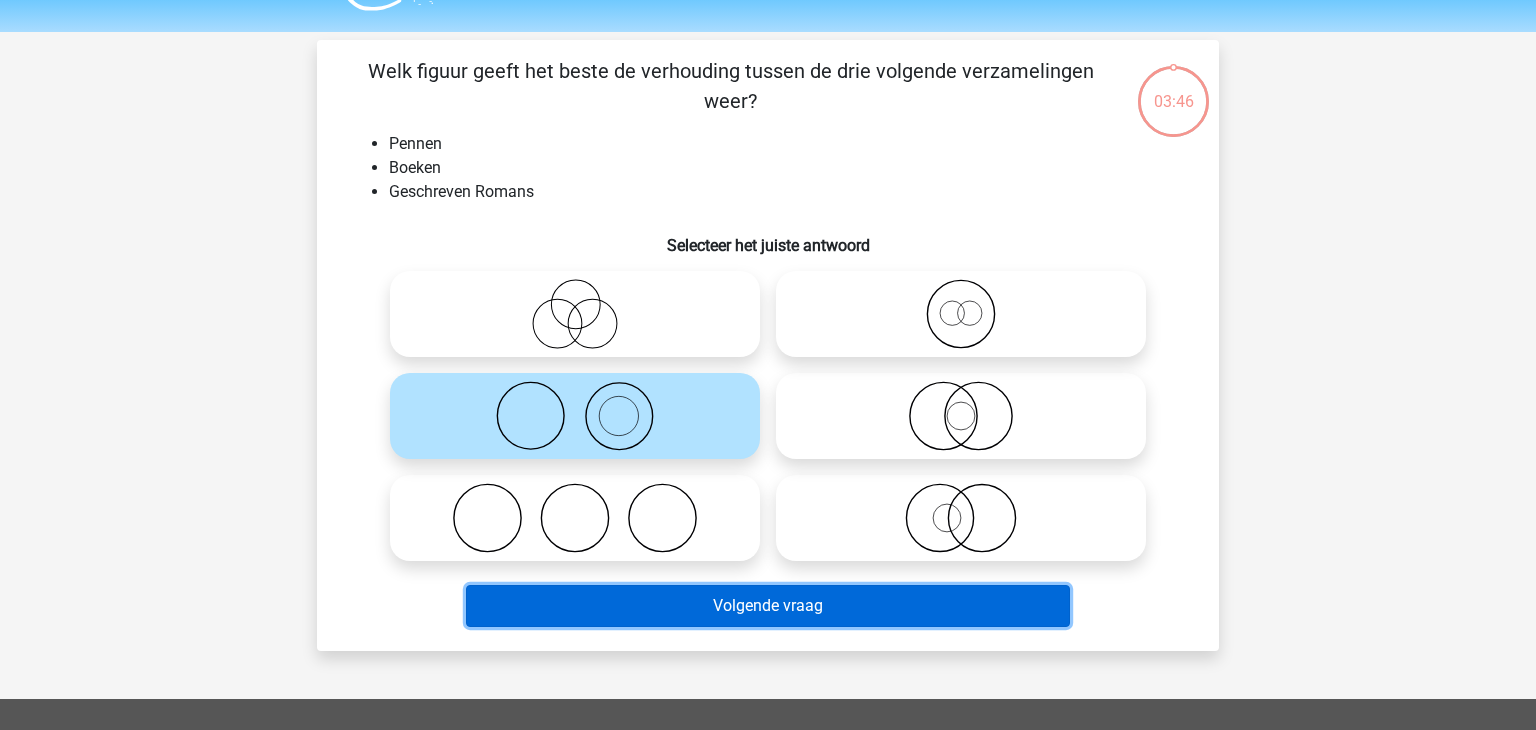 click on "Volgende vraag" at bounding box center [768, 606] 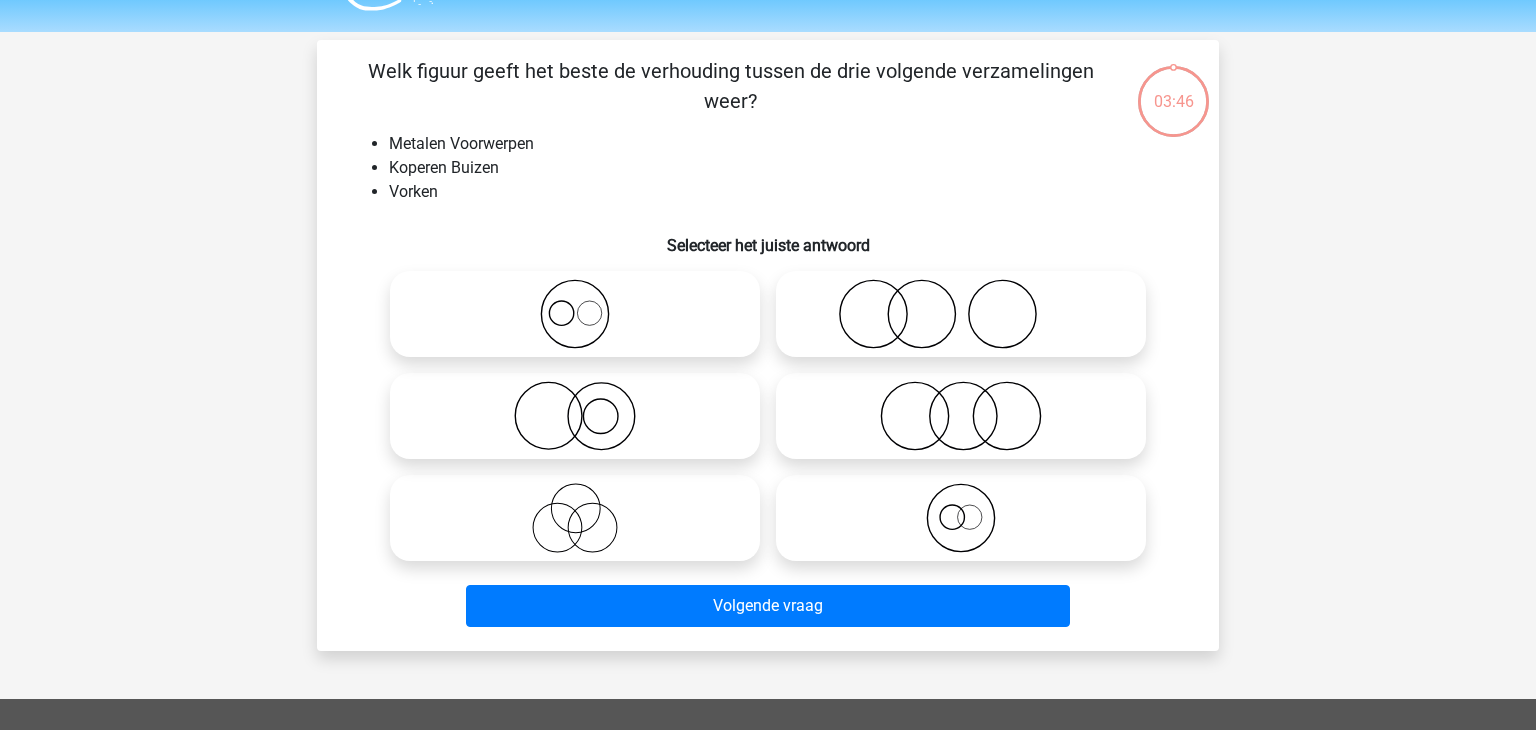 scroll, scrollTop: 92, scrollLeft: 0, axis: vertical 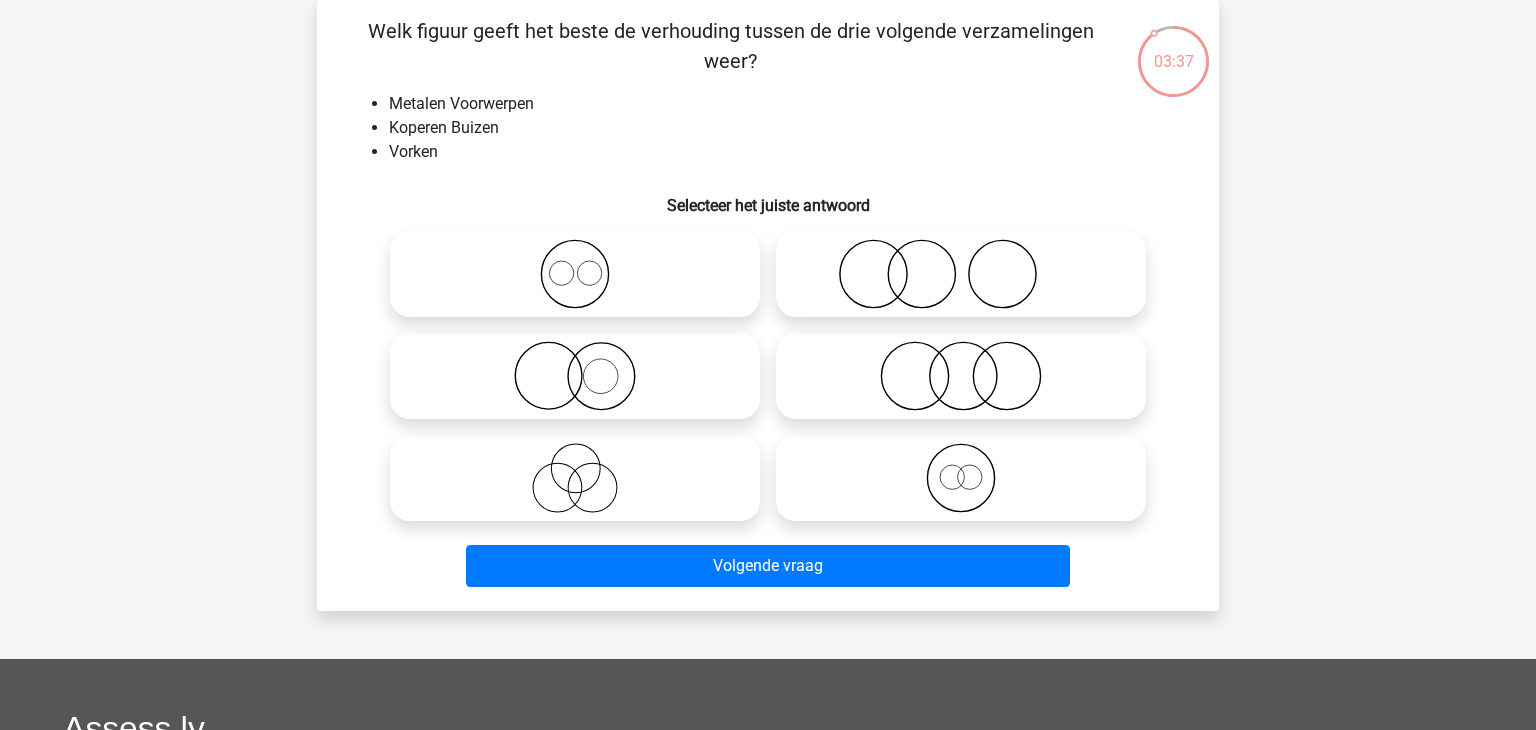 click 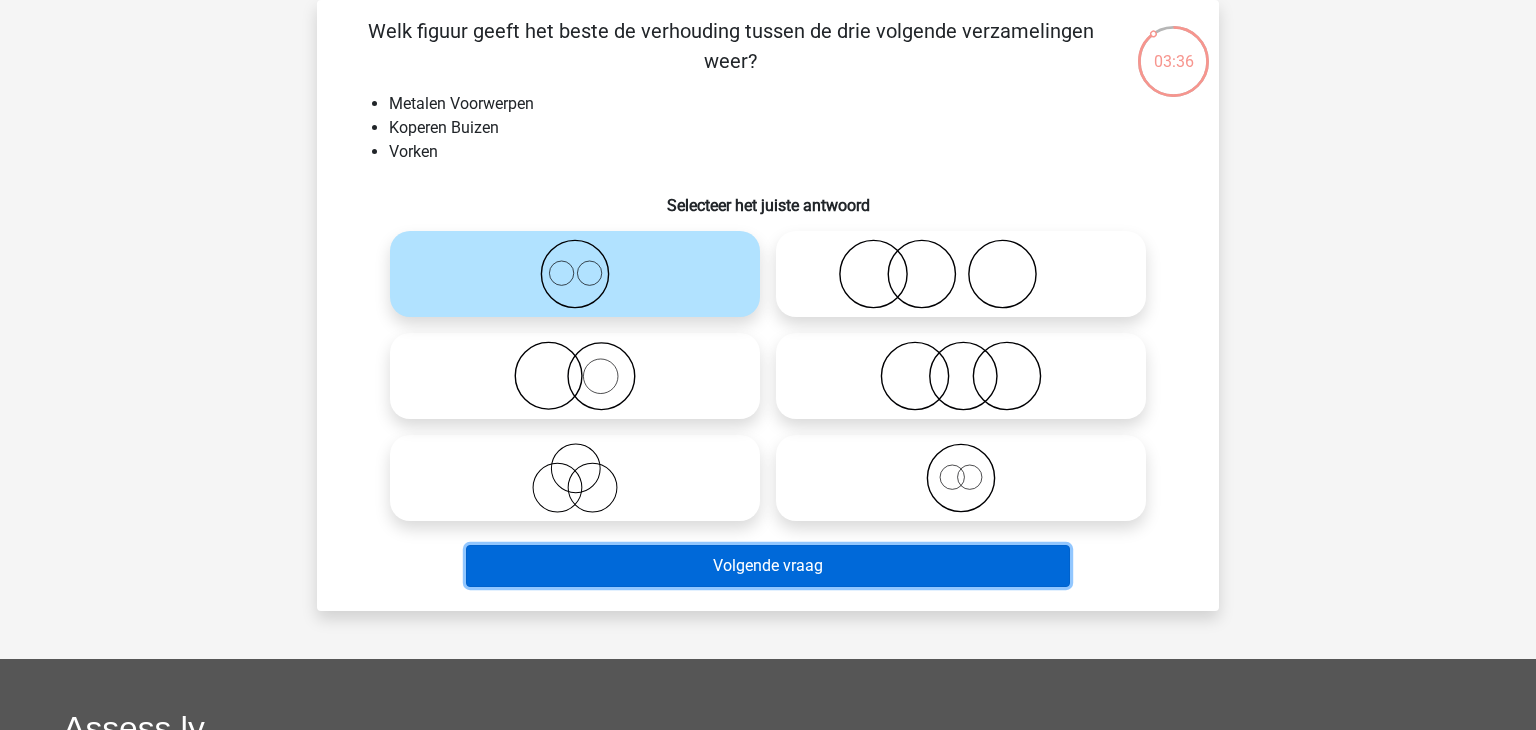 click on "Volgende vraag" at bounding box center (768, 566) 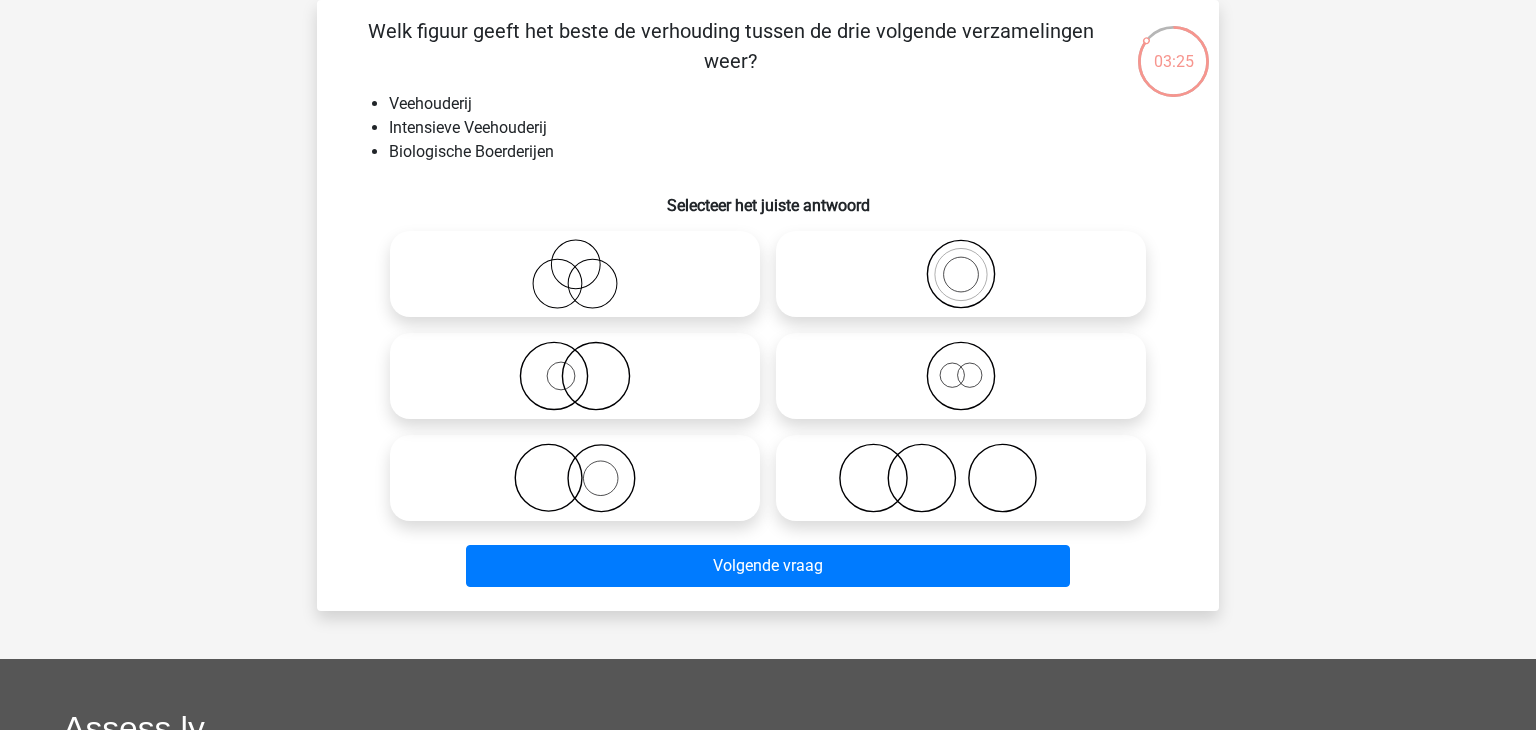 click 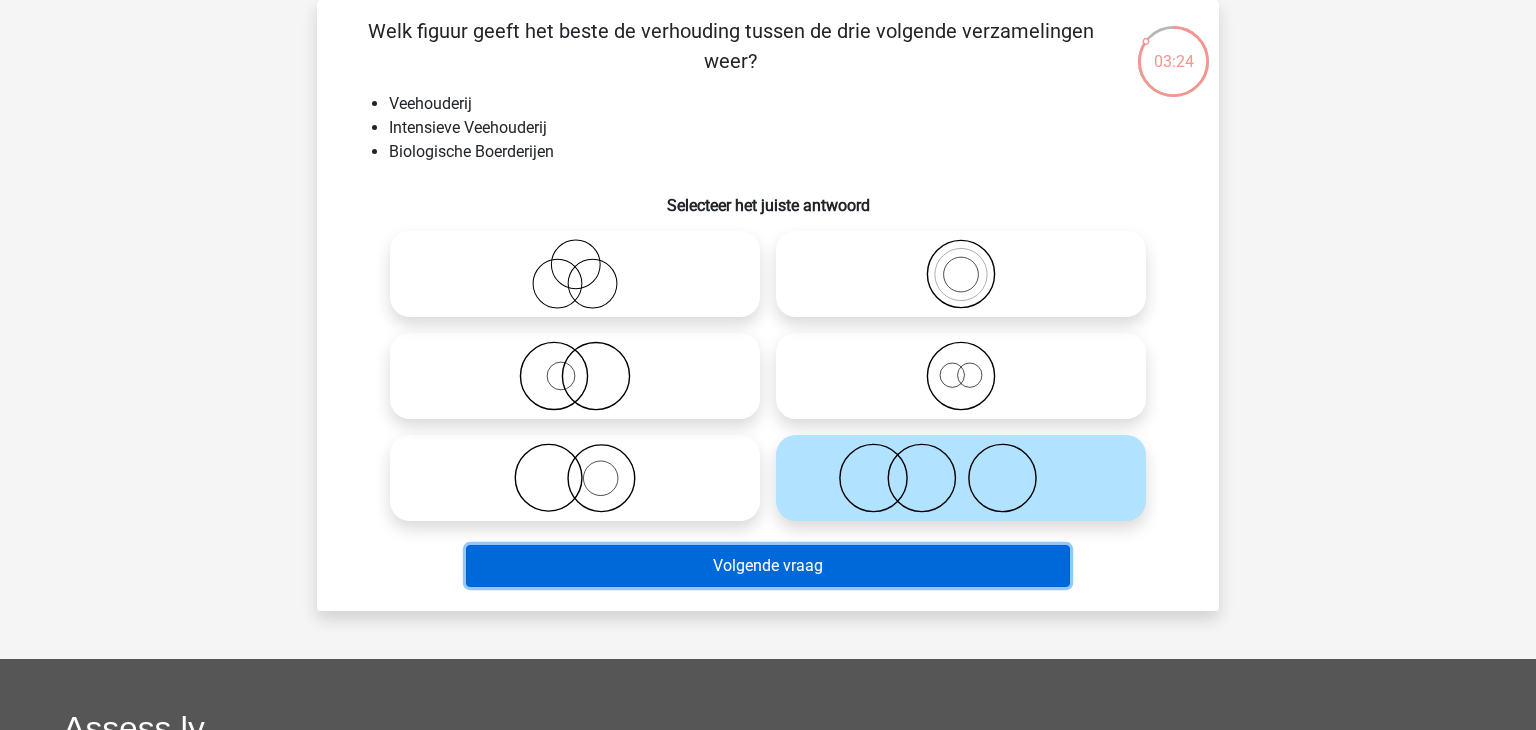 click on "Volgende vraag" at bounding box center [768, 566] 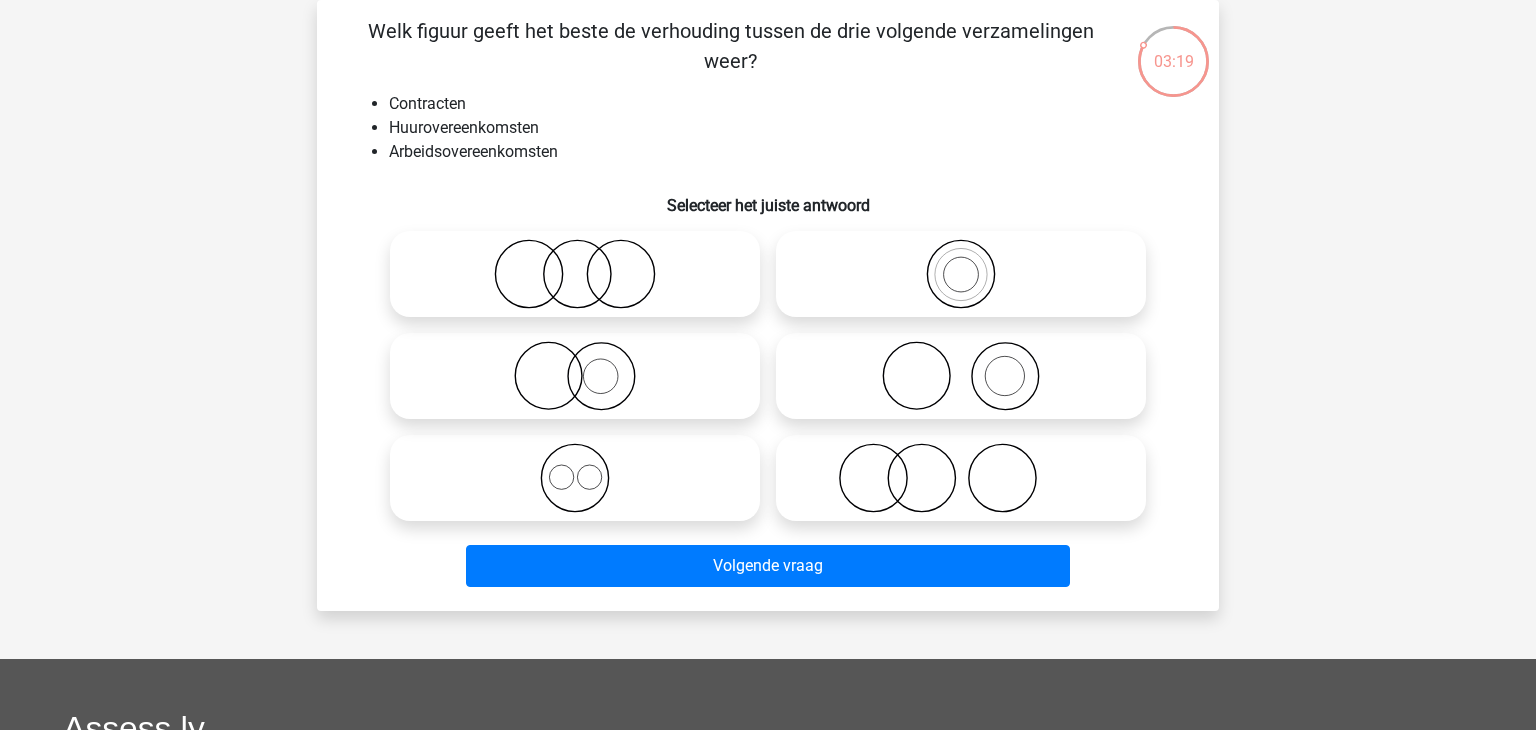 drag, startPoint x: 556, startPoint y: 461, endPoint x: 573, endPoint y: 530, distance: 71.063354 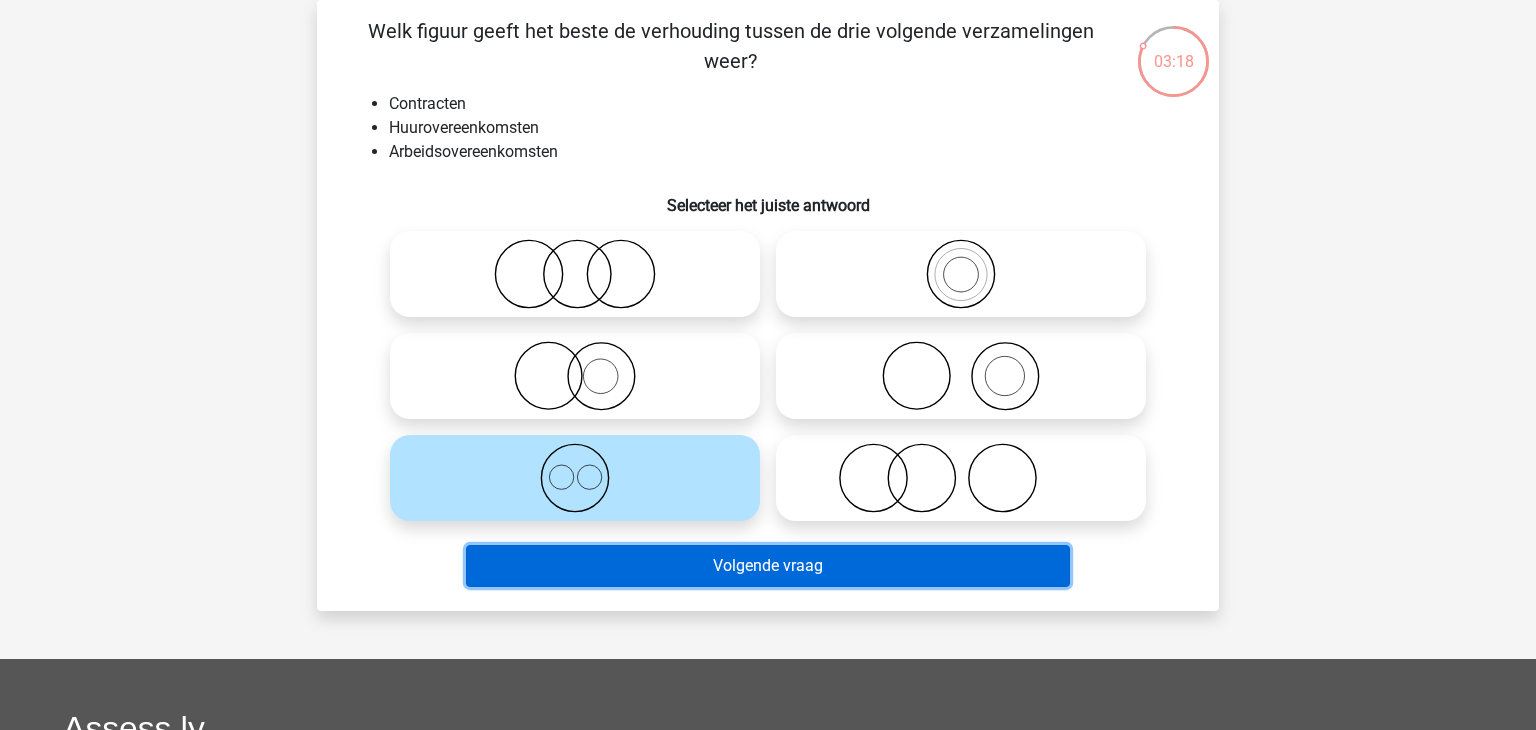 click on "Volgende vraag" at bounding box center [768, 566] 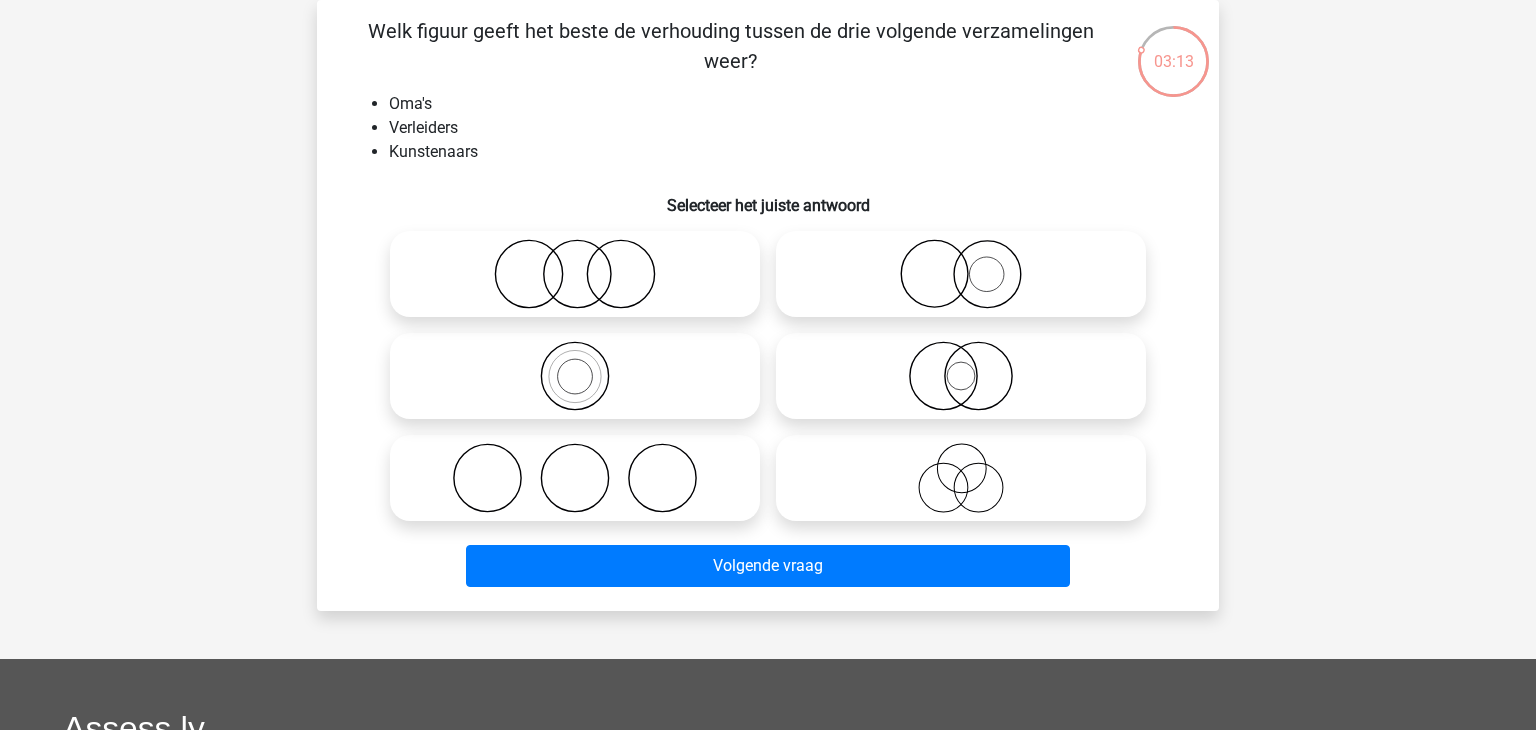 click 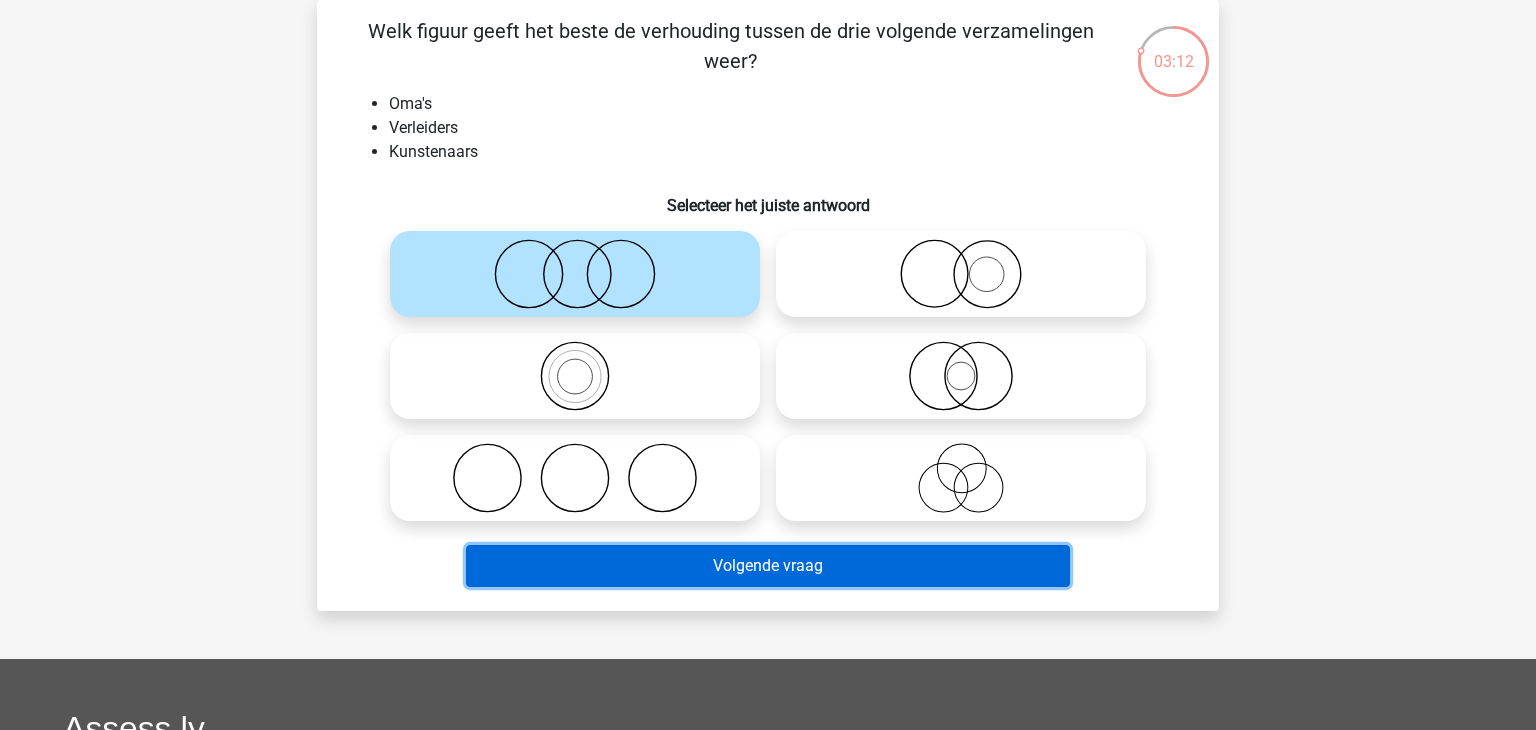 click on "Volgende vraag" at bounding box center [768, 566] 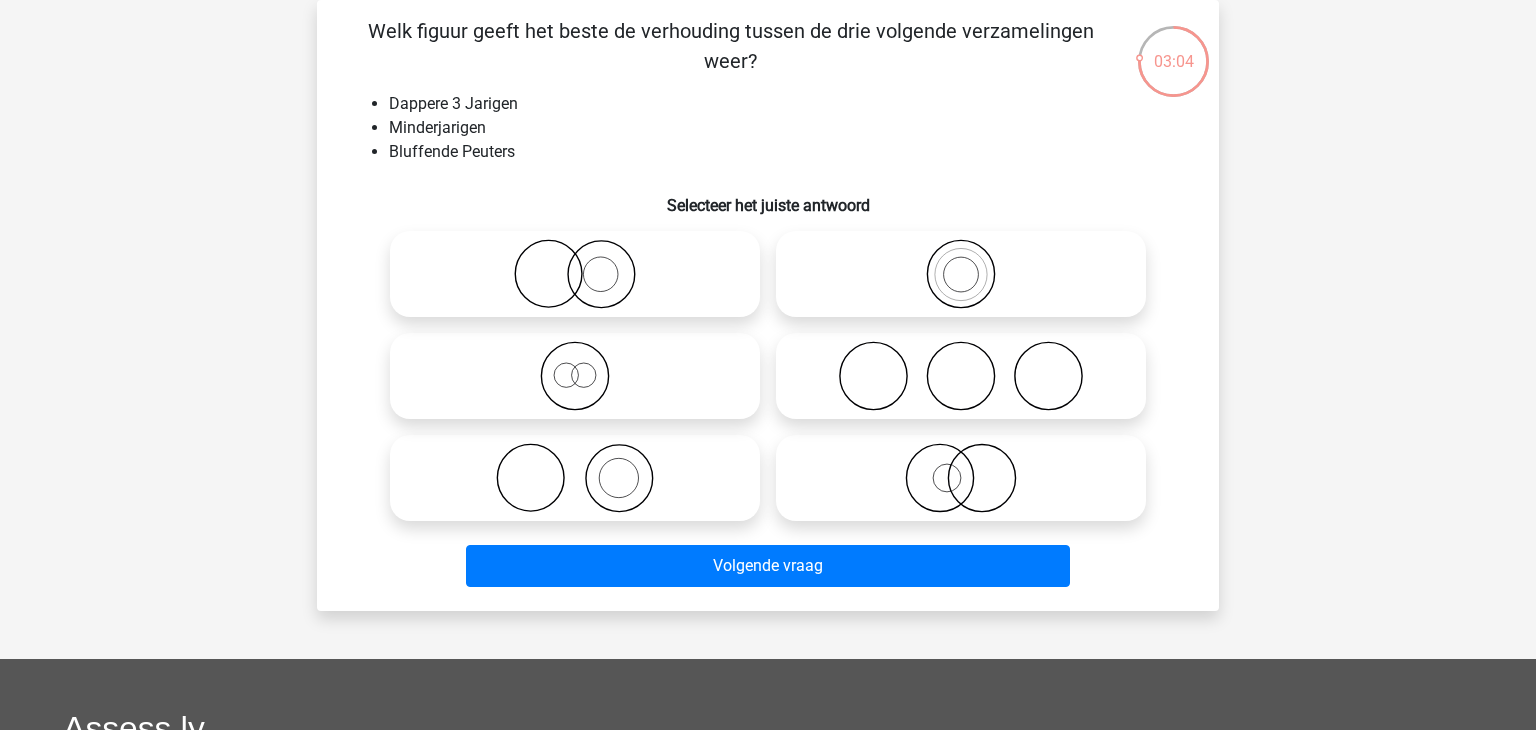 click 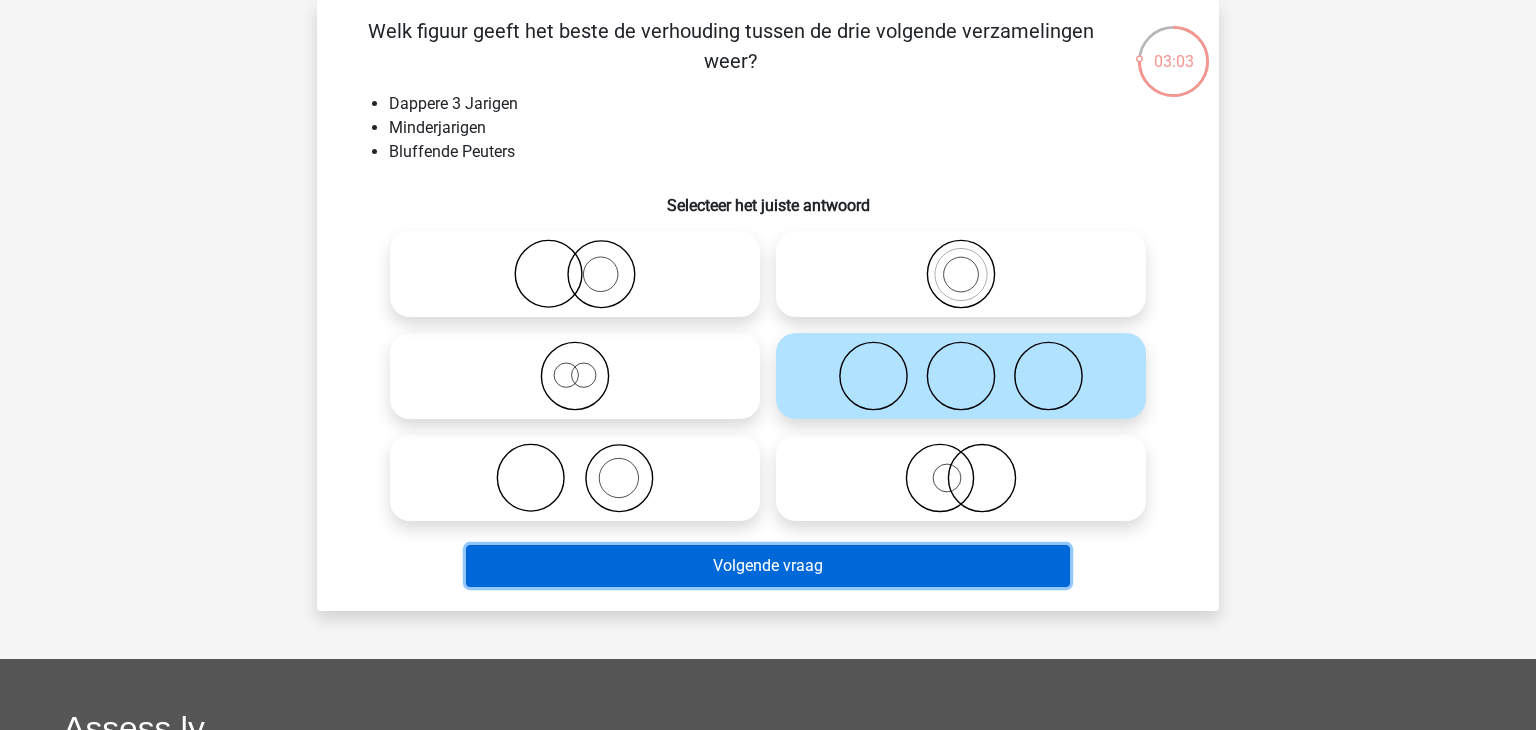 click on "Volgende vraag" at bounding box center (768, 566) 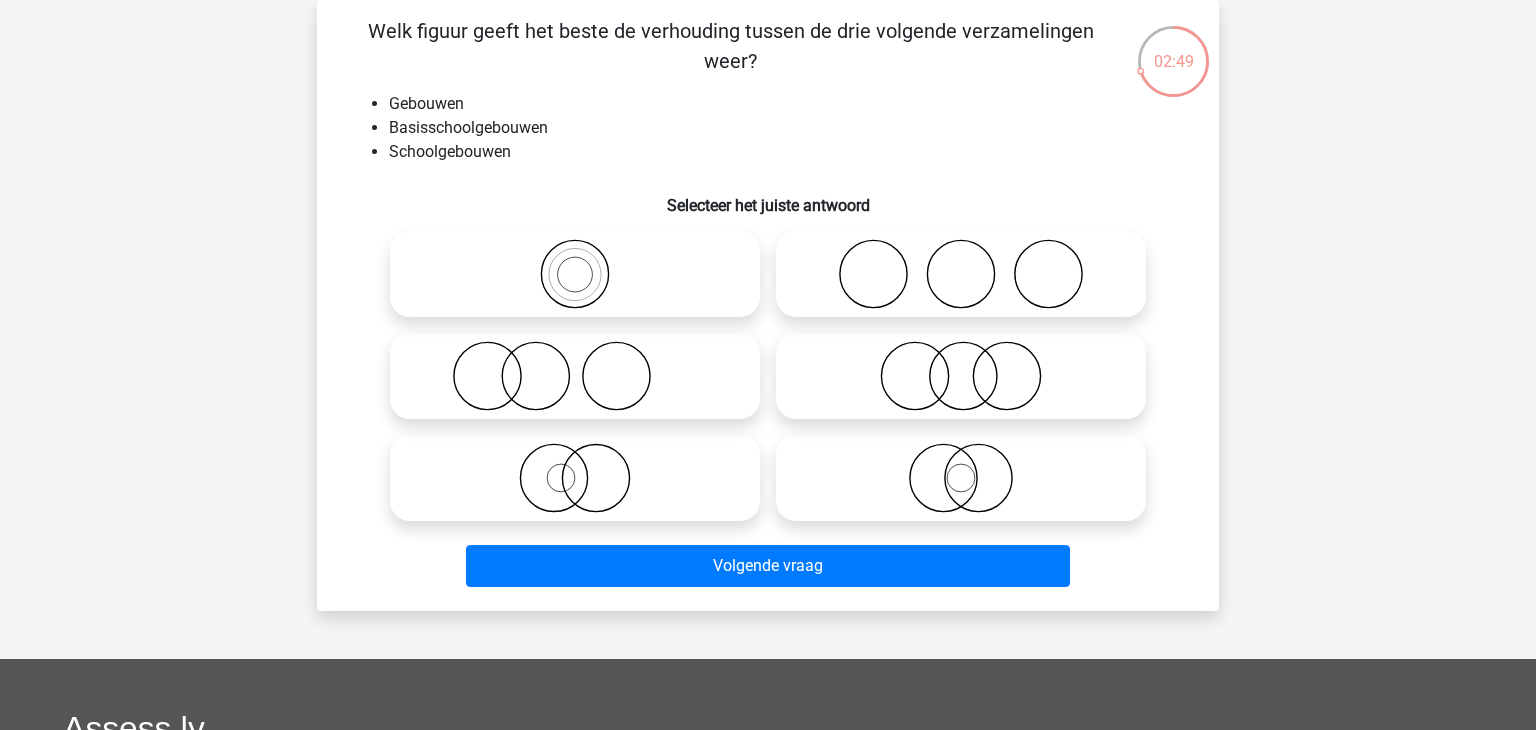 click 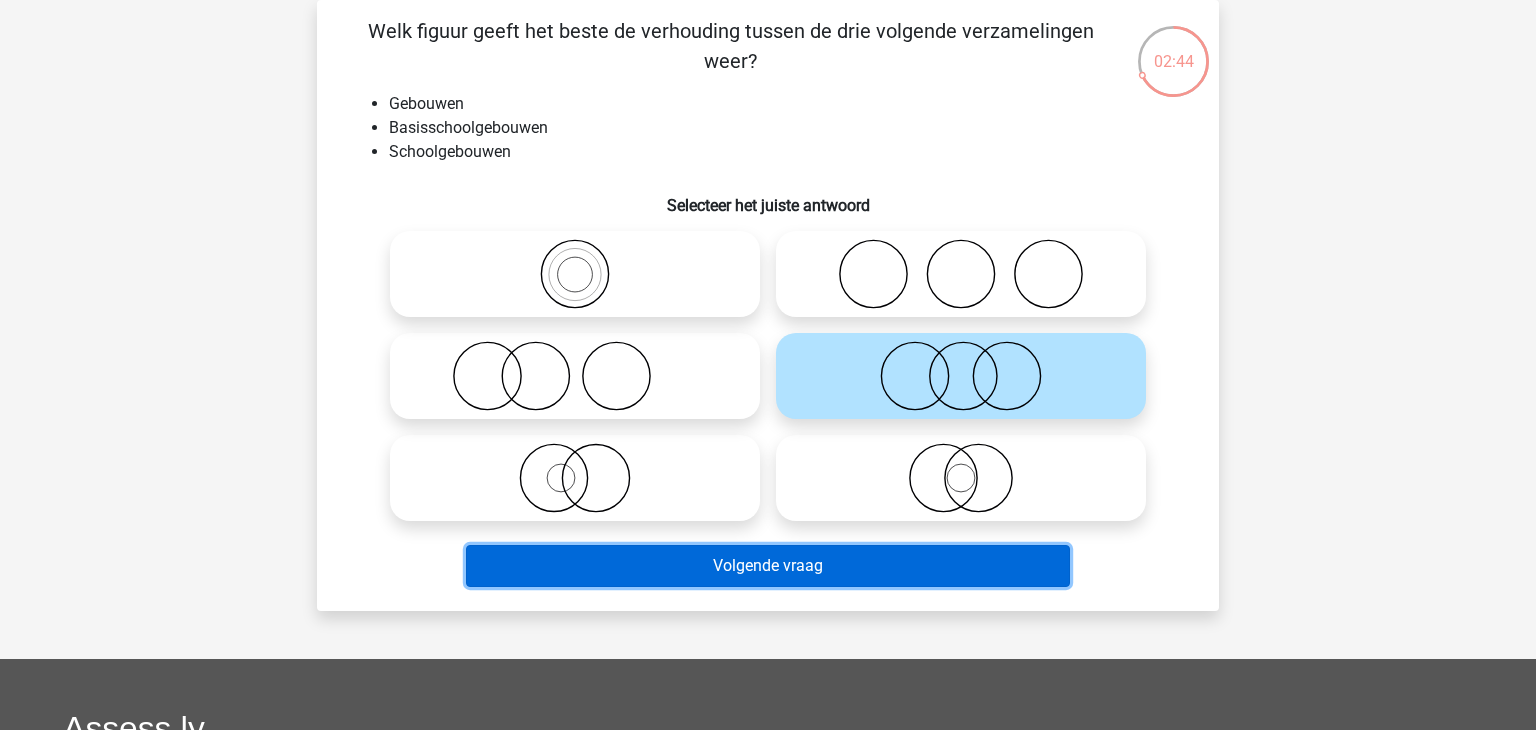 click on "Volgende vraag" at bounding box center (768, 566) 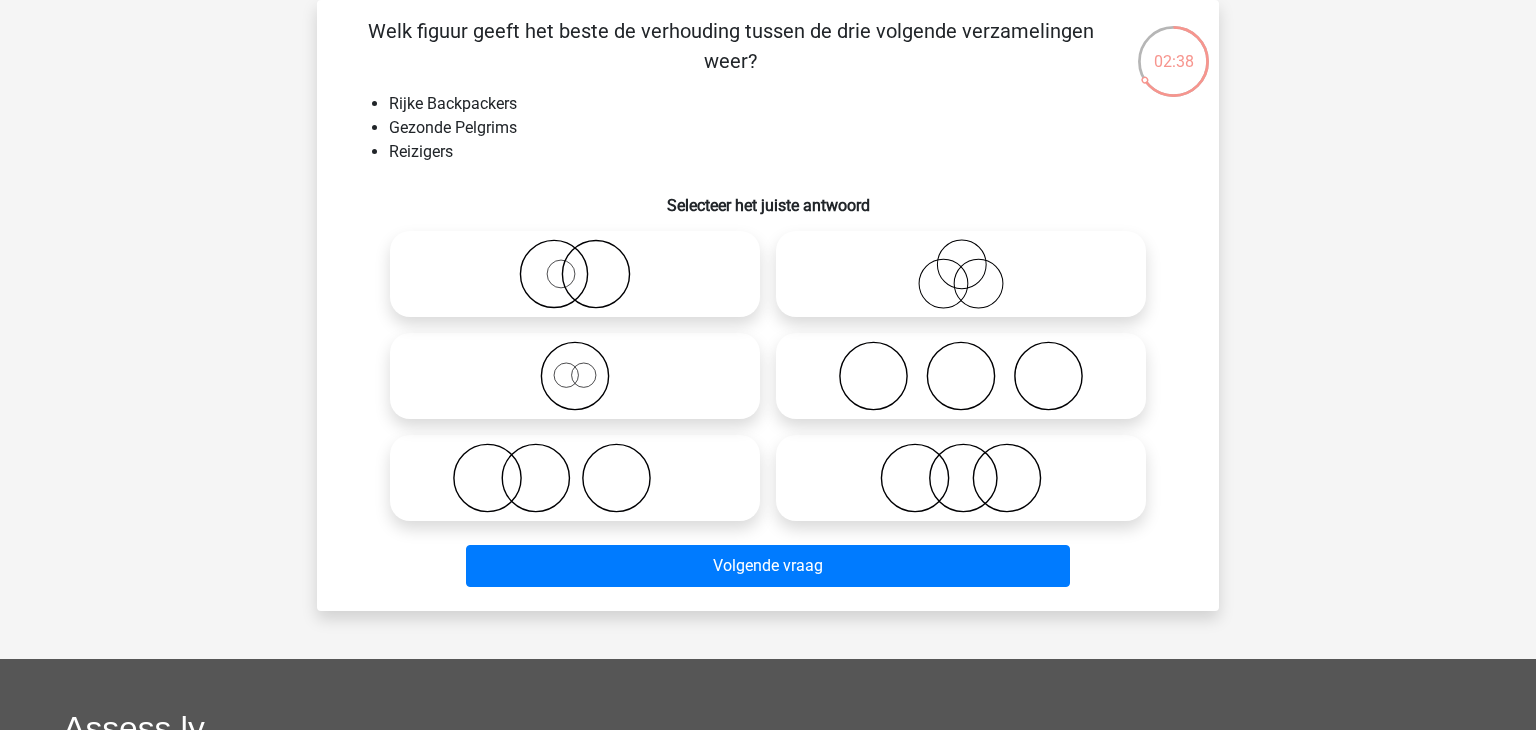click 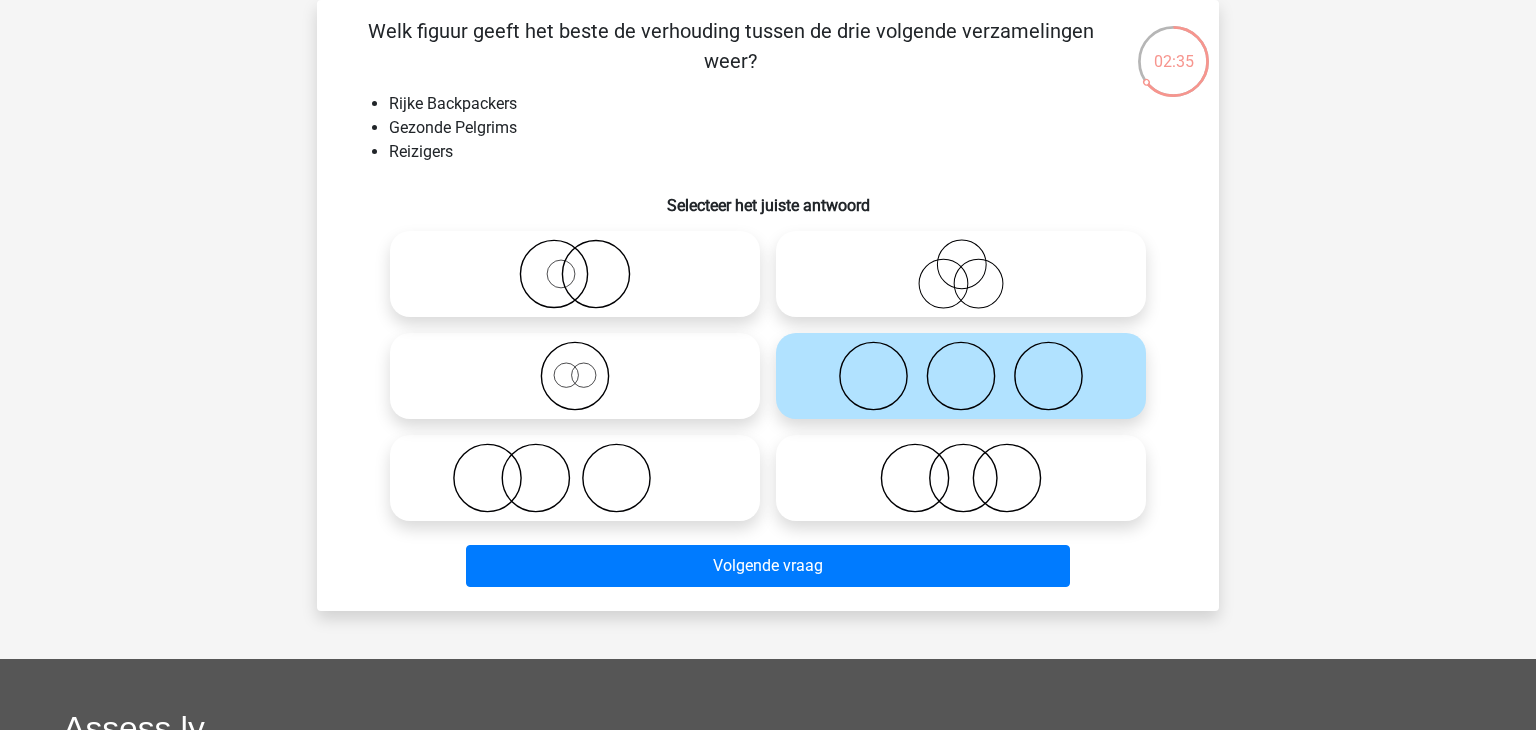 click 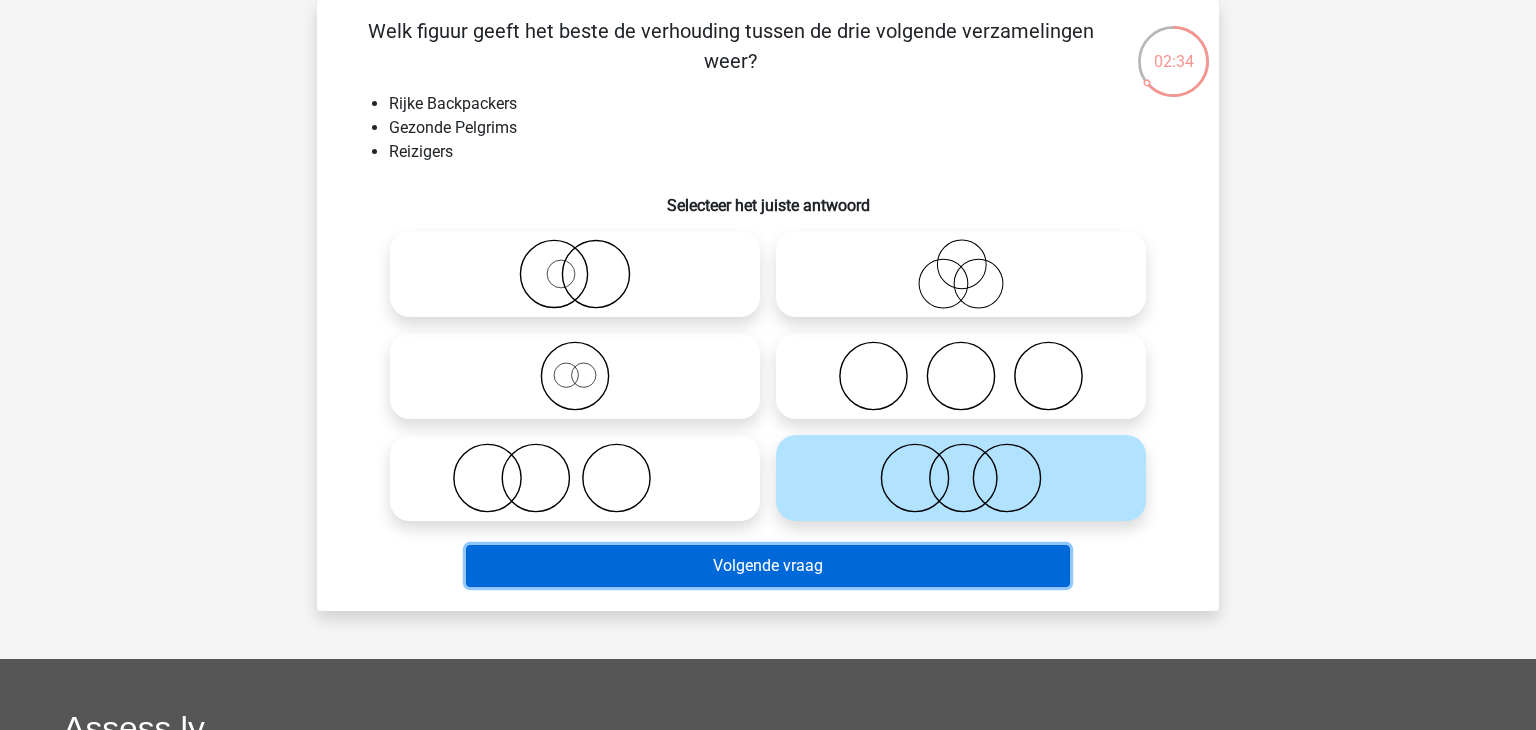 click on "Volgende vraag" at bounding box center [768, 566] 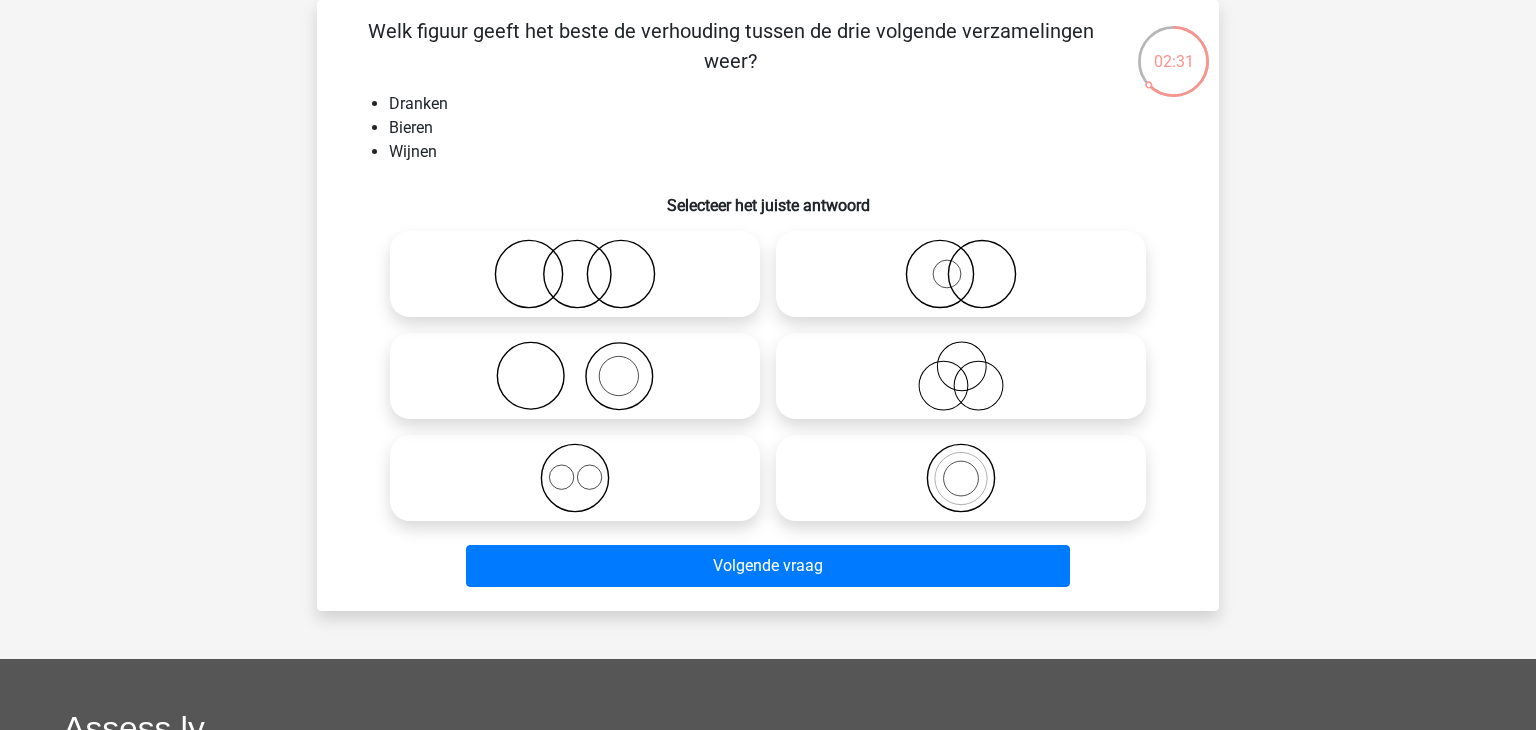 click 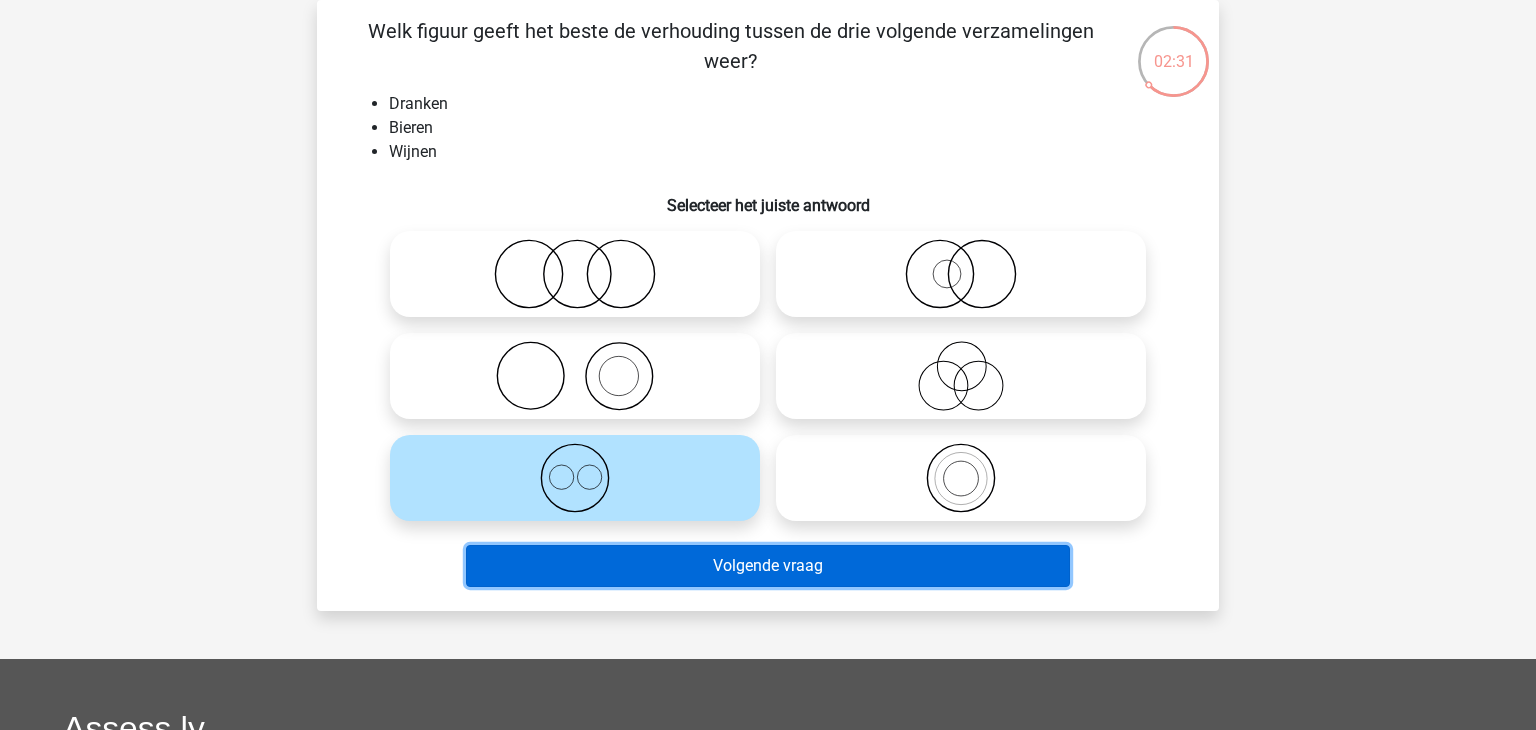 click on "Volgende vraag" at bounding box center (768, 566) 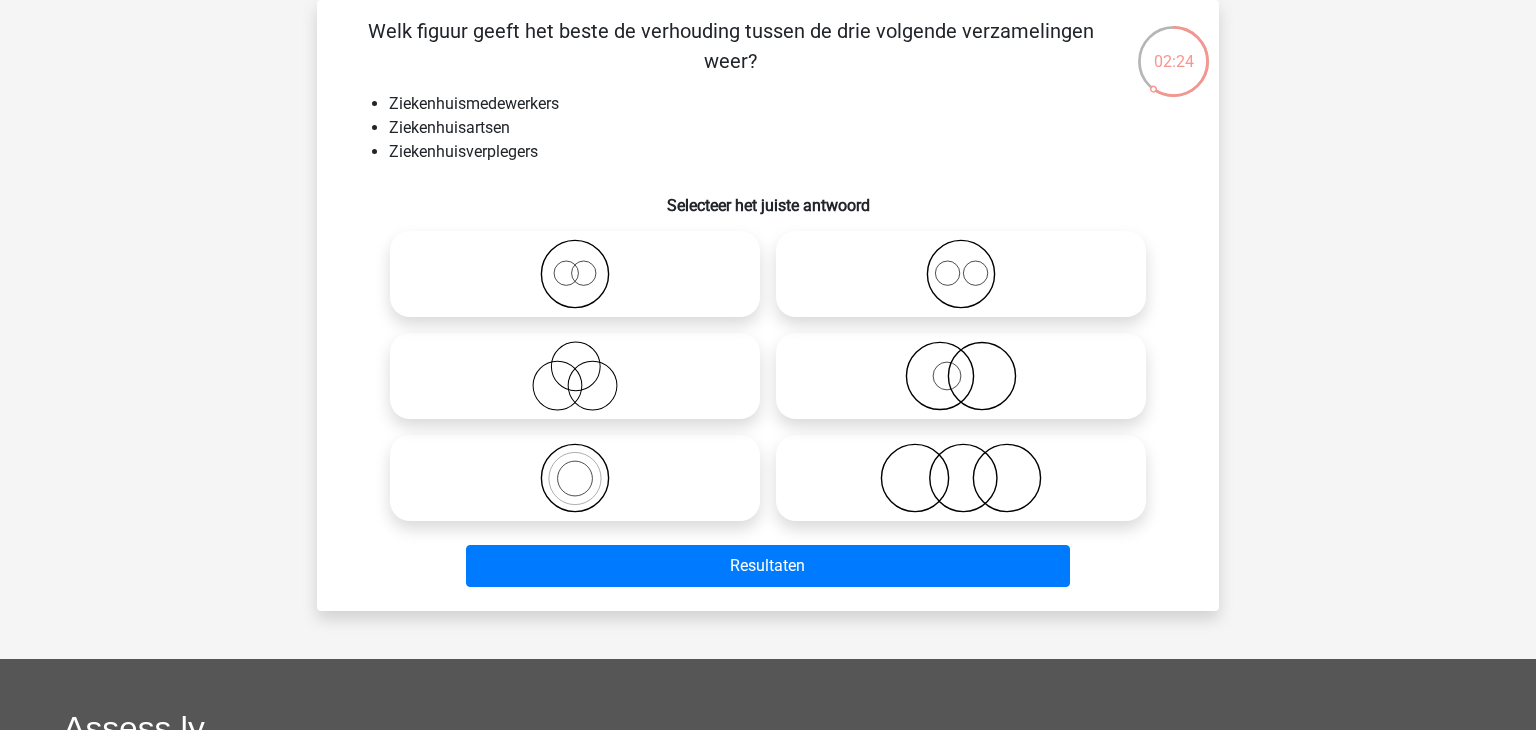 click 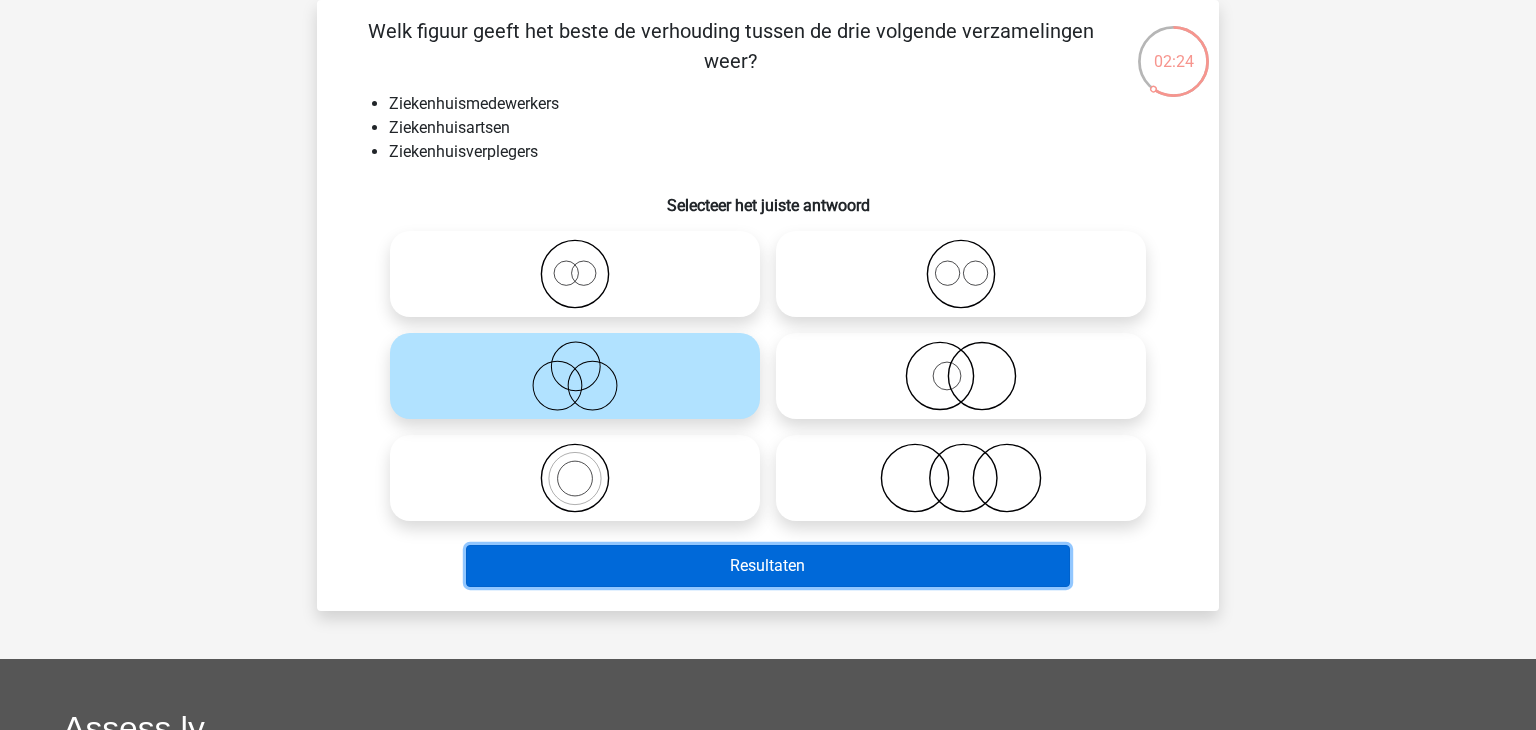 click on "Resultaten" at bounding box center (768, 566) 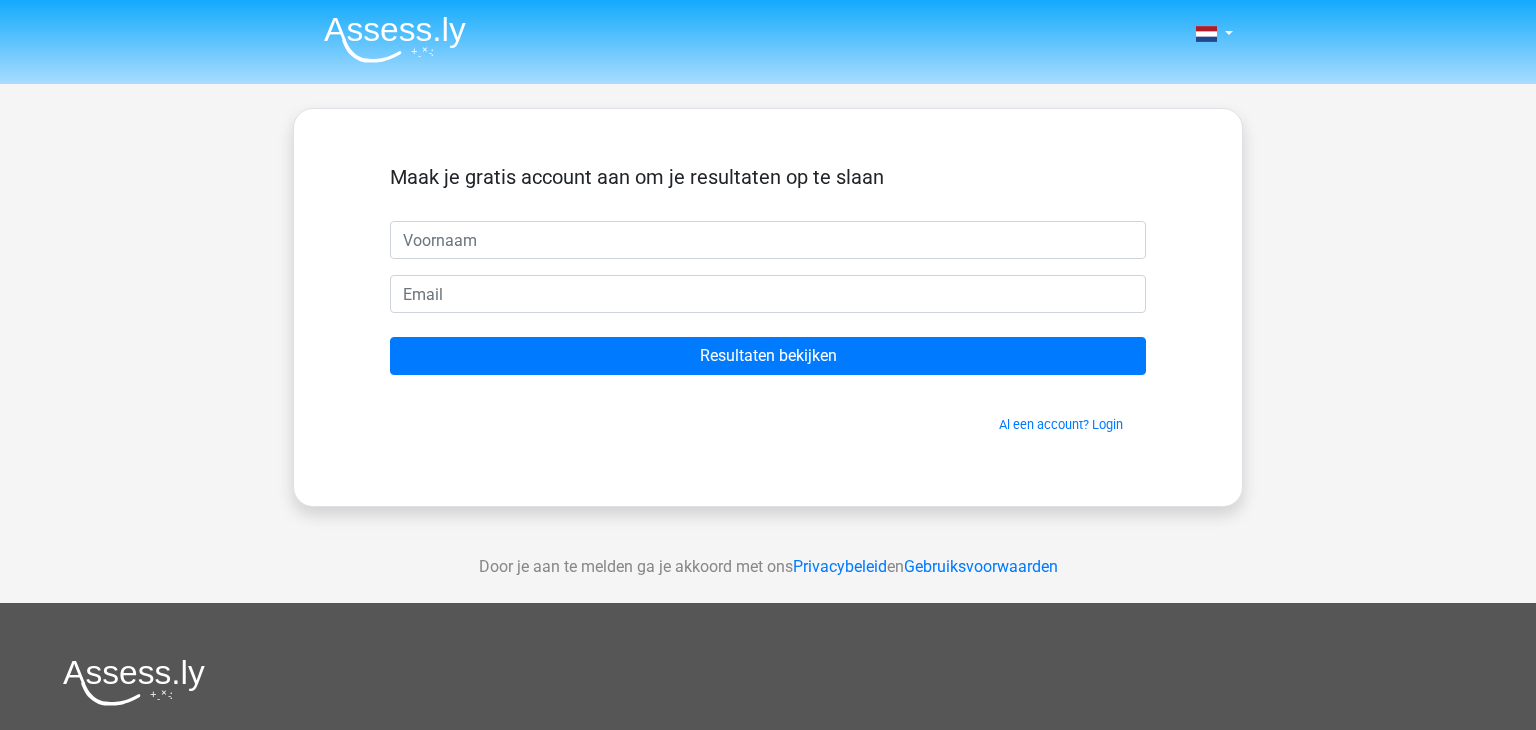 scroll, scrollTop: 0, scrollLeft: 0, axis: both 